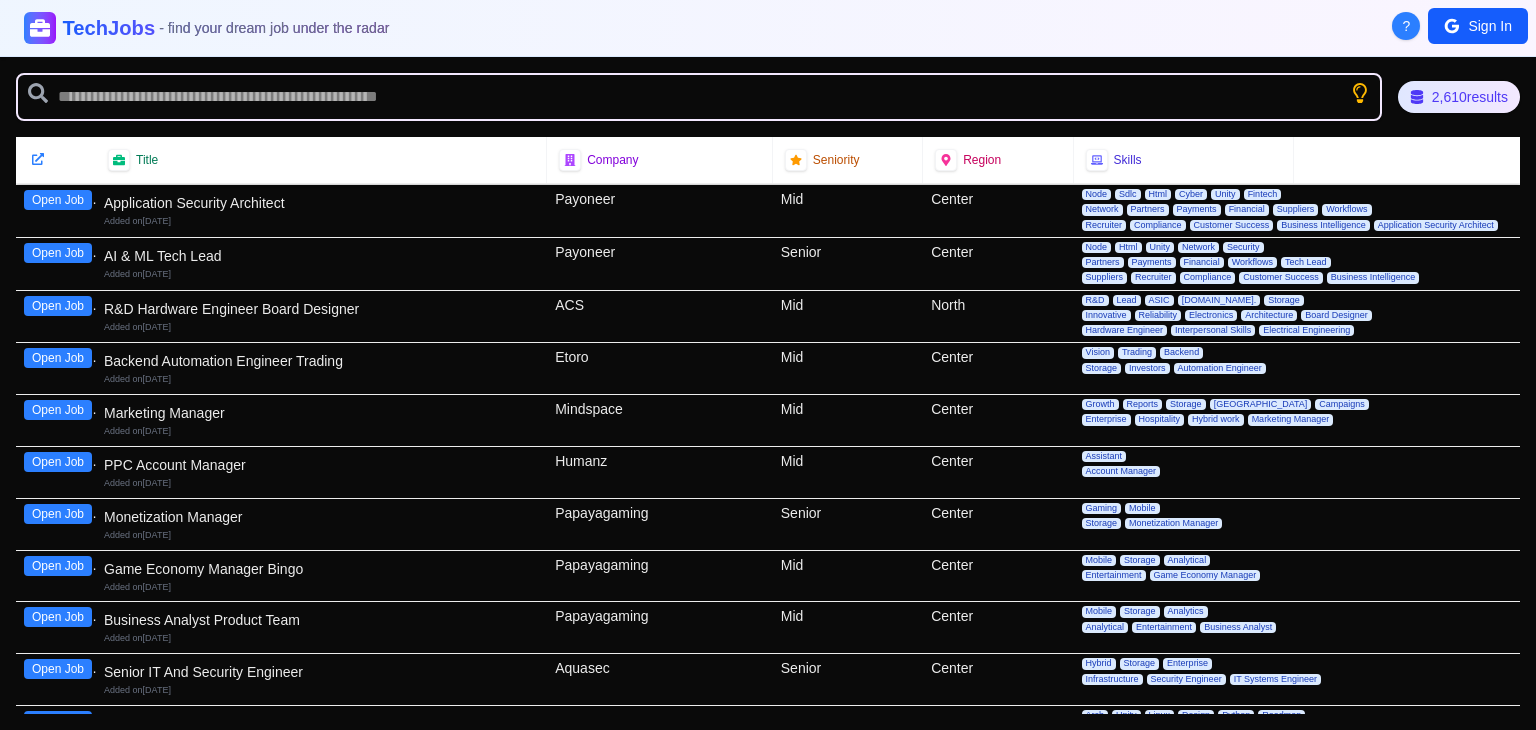 scroll, scrollTop: 0, scrollLeft: 0, axis: both 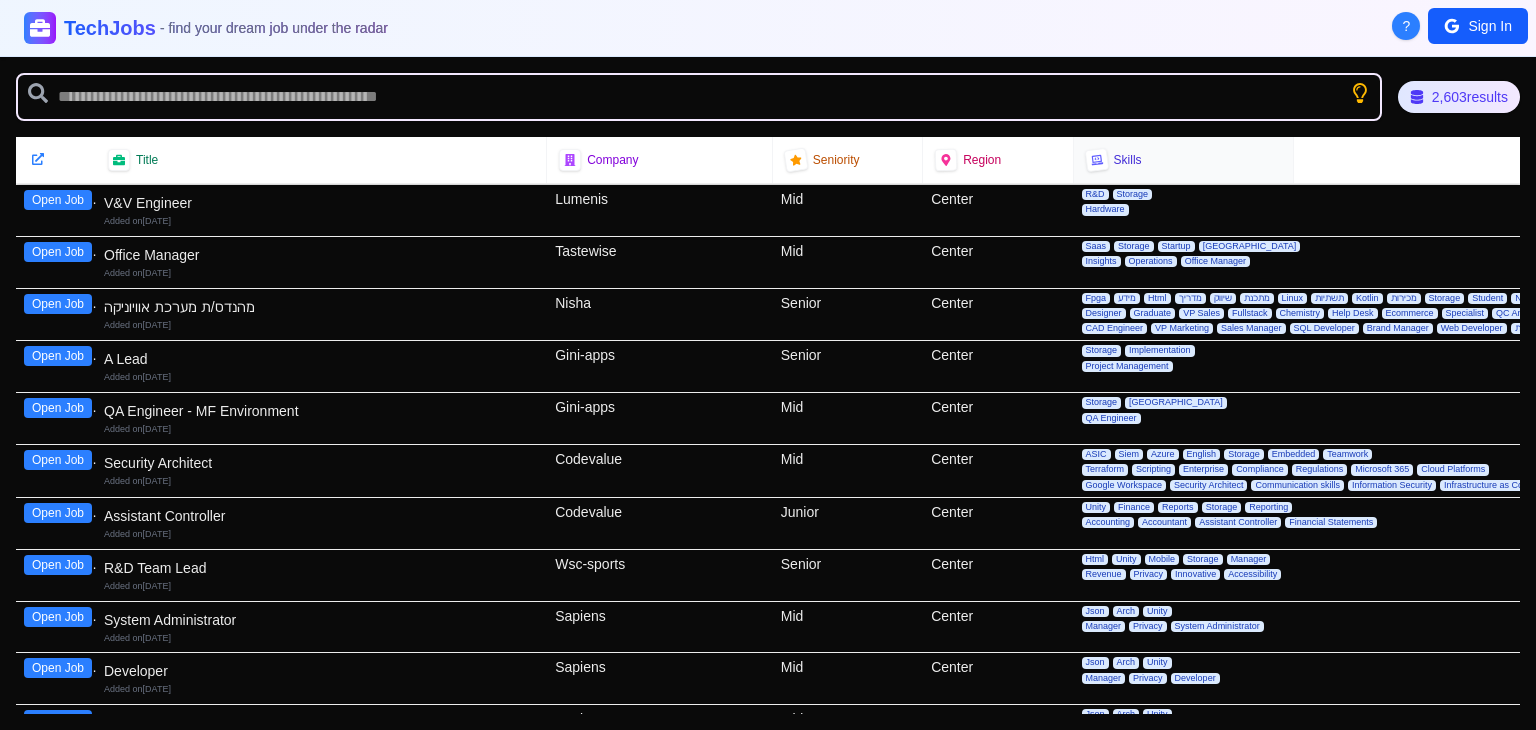 click on "Skills" at bounding box center [1183, 160] 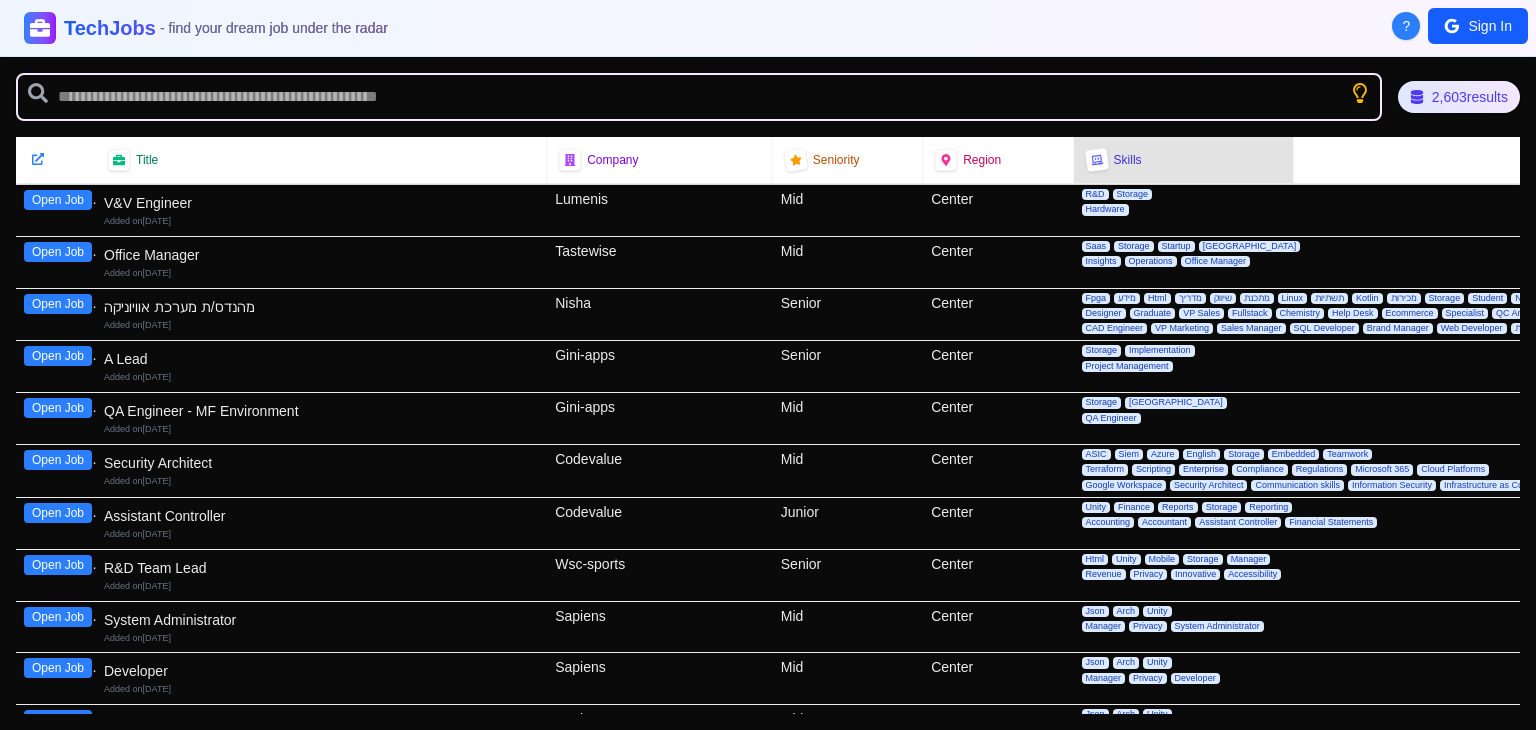 click on "Title Company Seniority Region Skills" at bounding box center [768, 160] 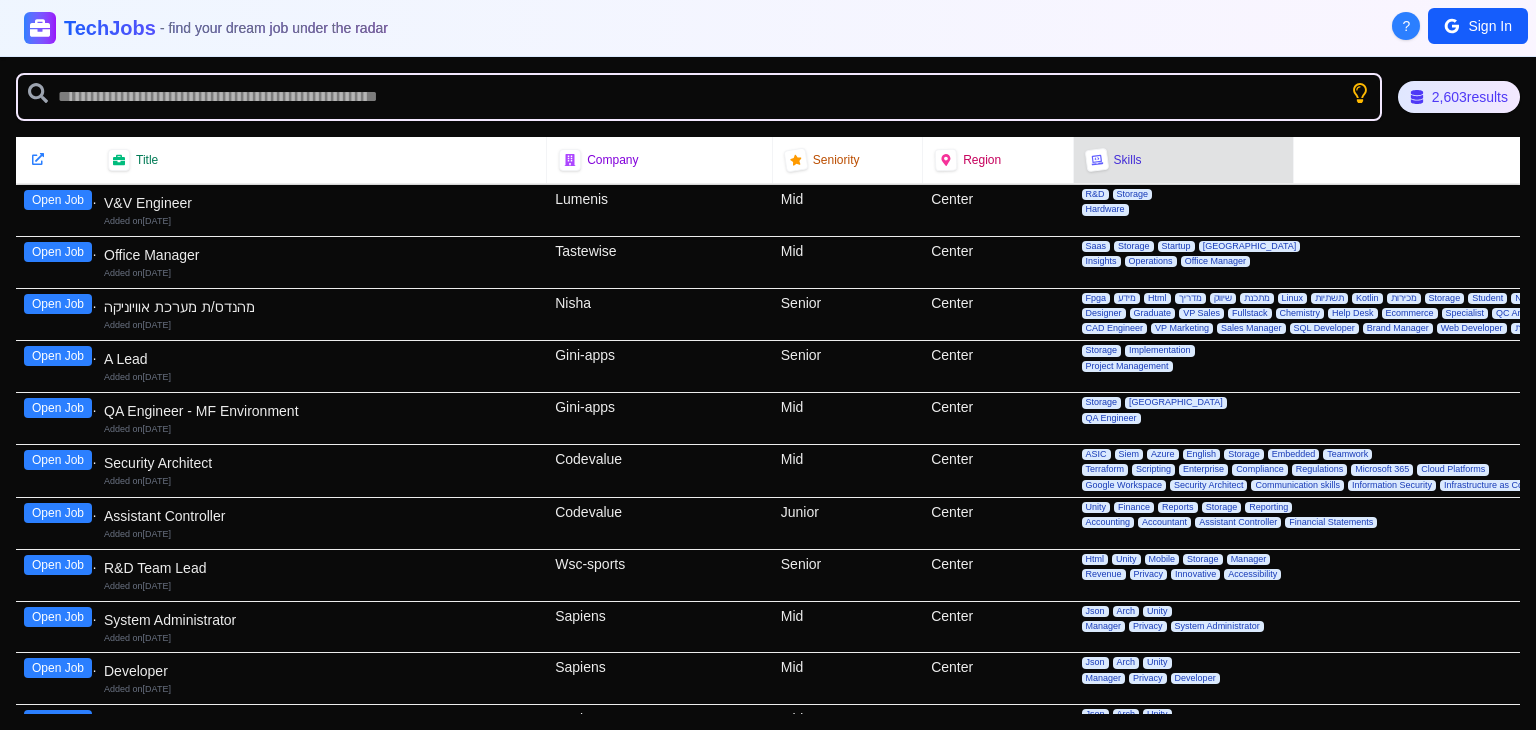 click on "Skills" at bounding box center (1183, 160) 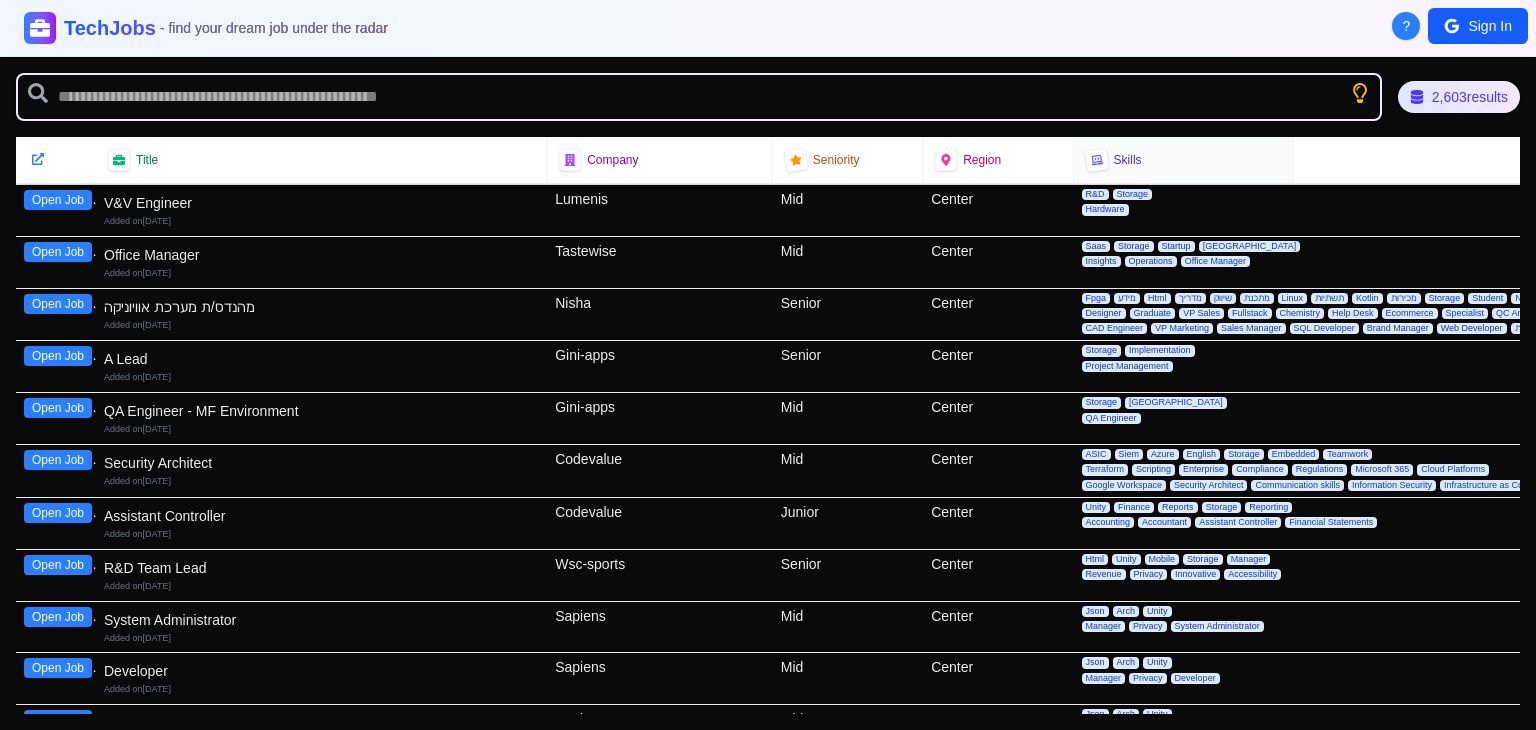 click on "Skills" at bounding box center (1183, 160) 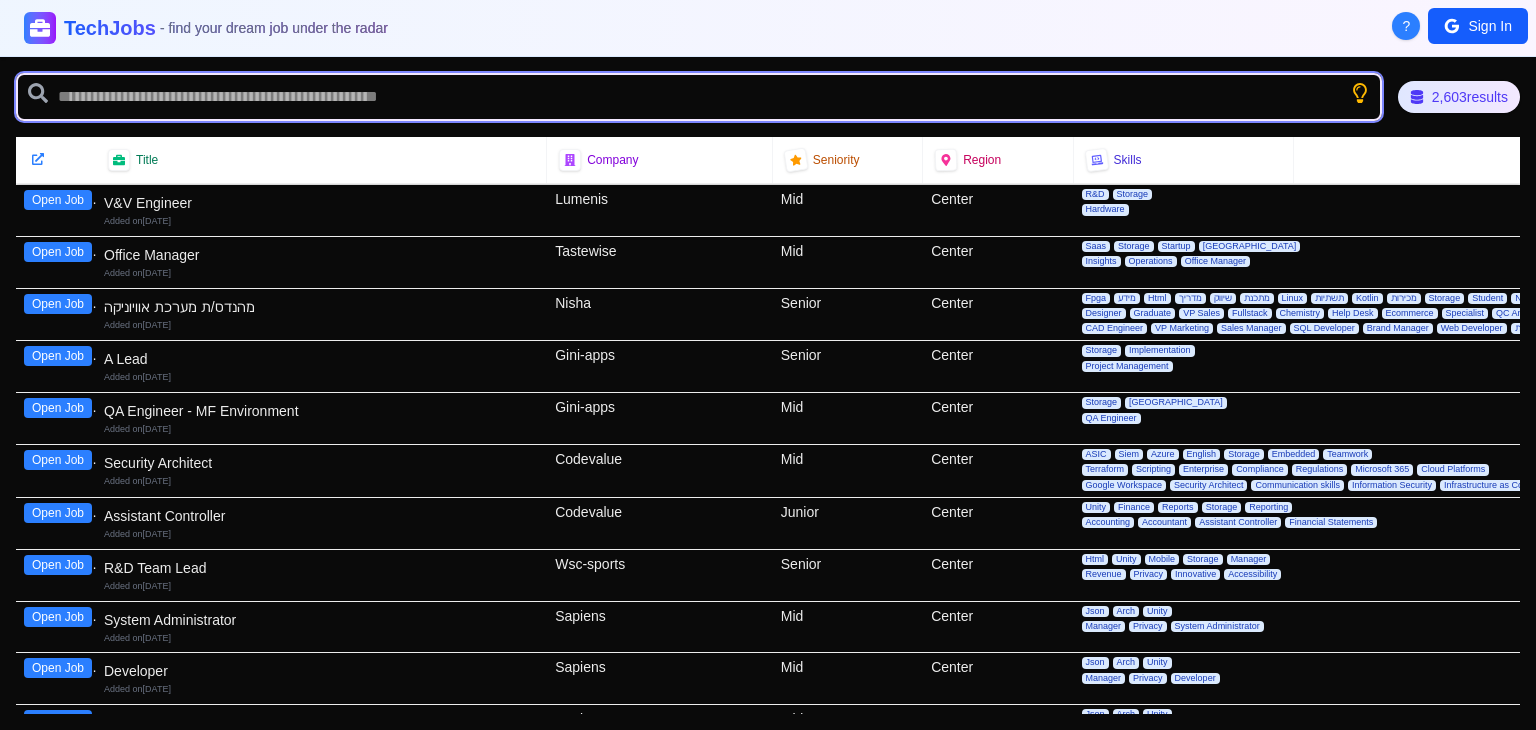 click at bounding box center [699, 97] 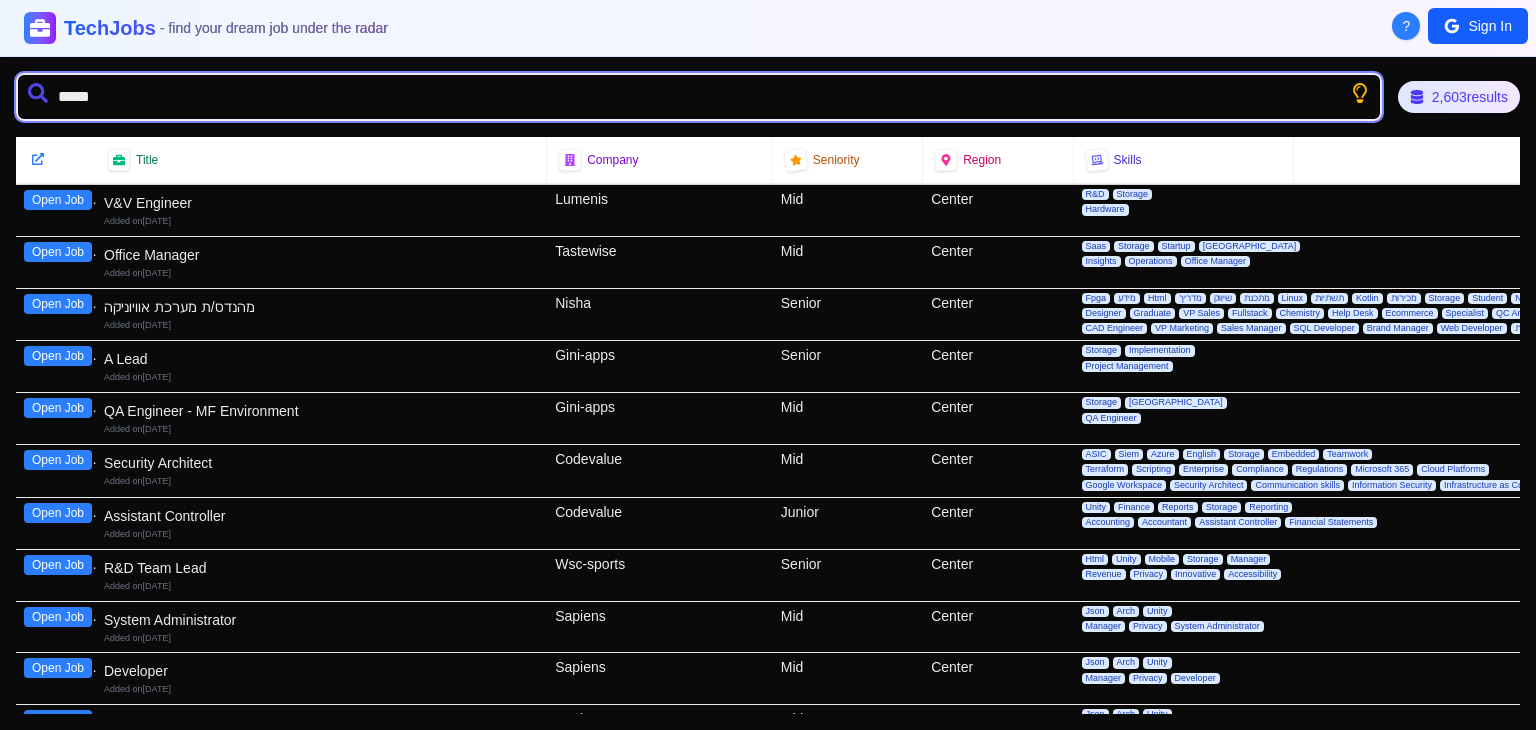 type on "******" 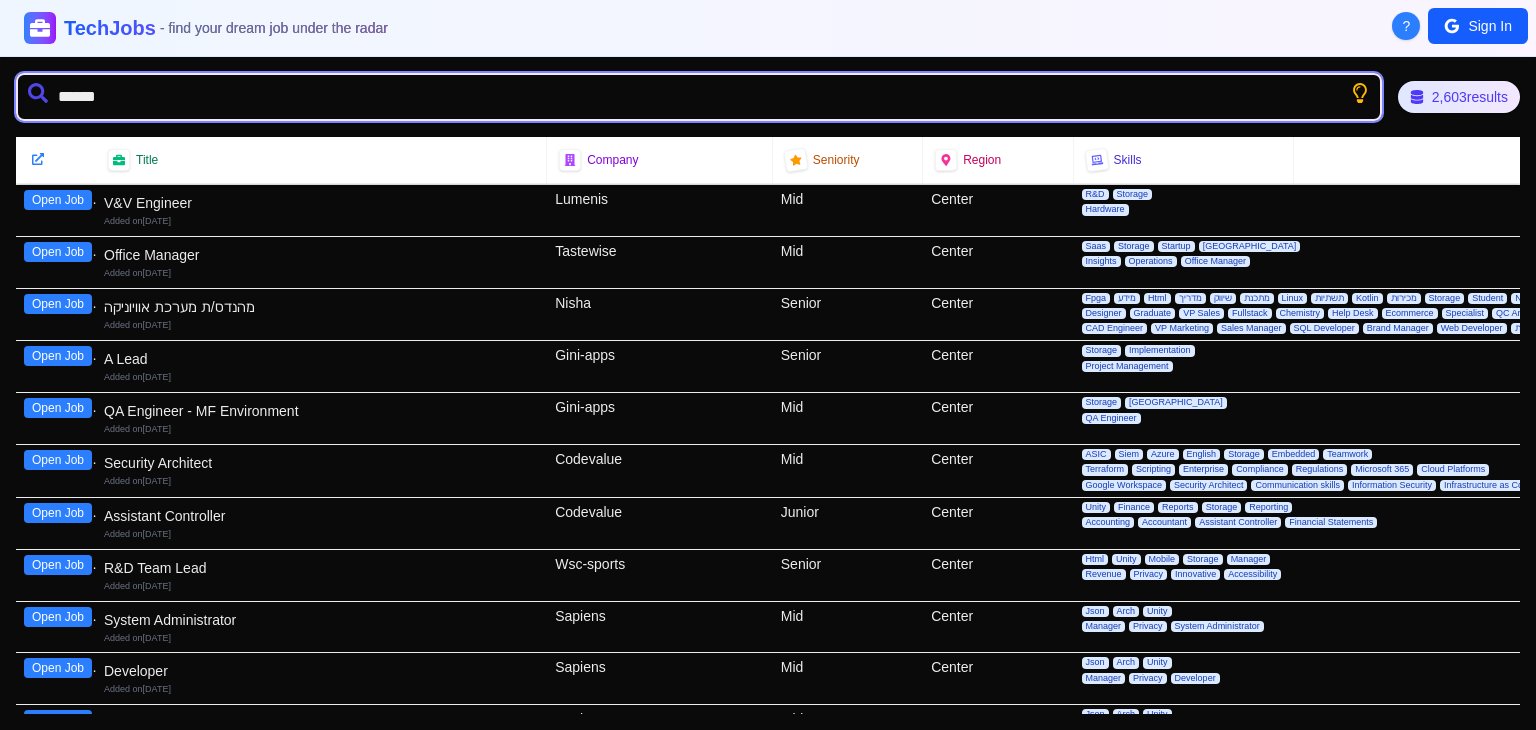 type 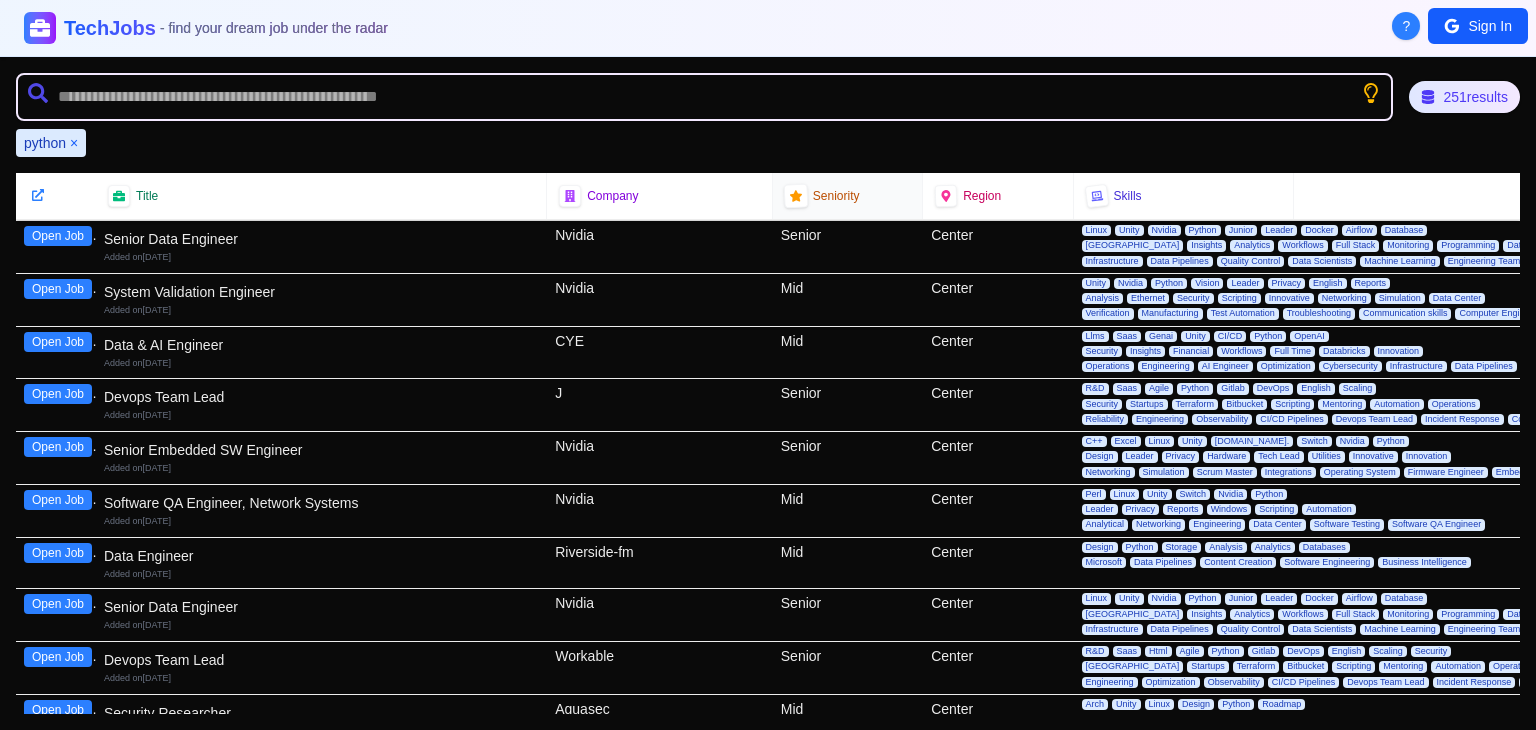 click at bounding box center (795, 196) 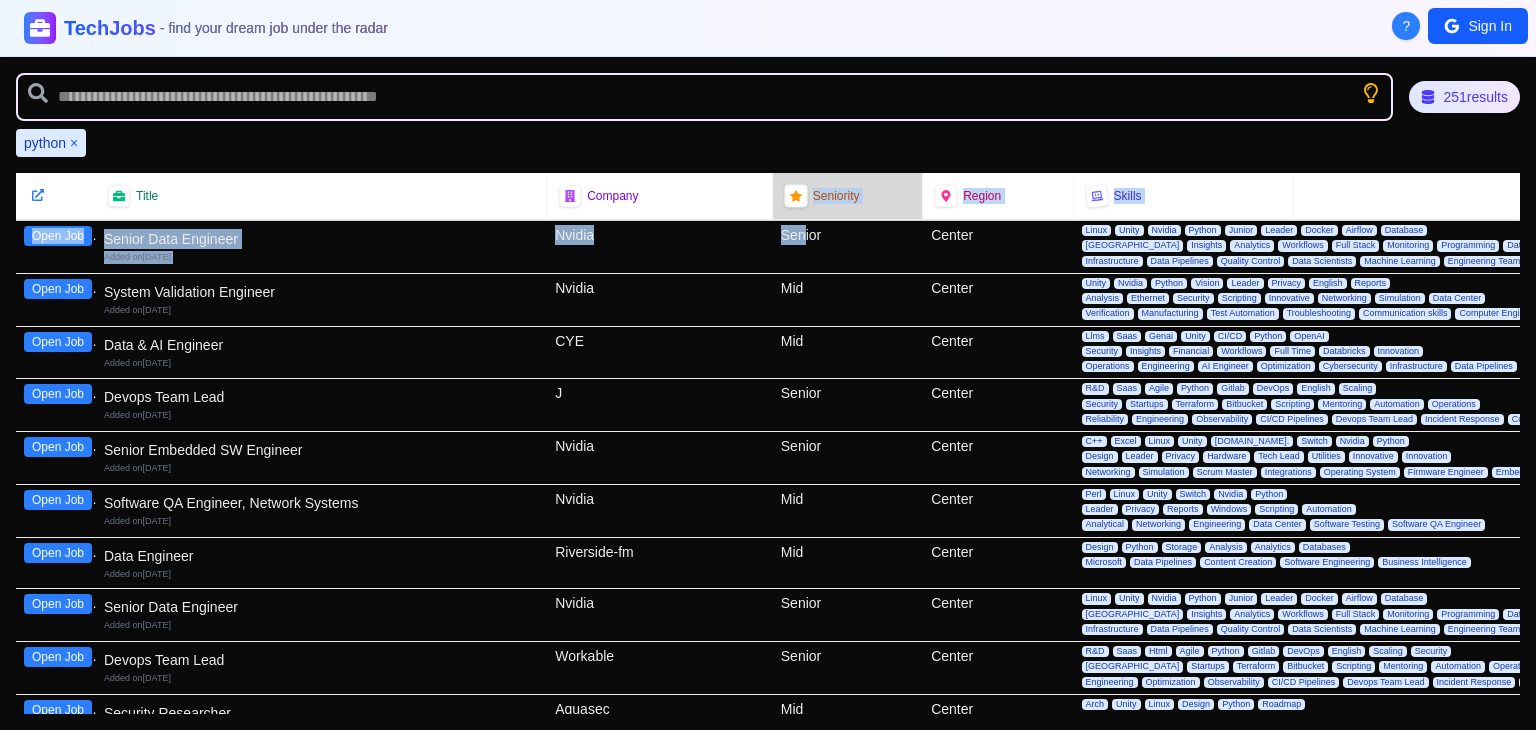 drag, startPoint x: 786, startPoint y: 197, endPoint x: 796, endPoint y: 226, distance: 30.675724 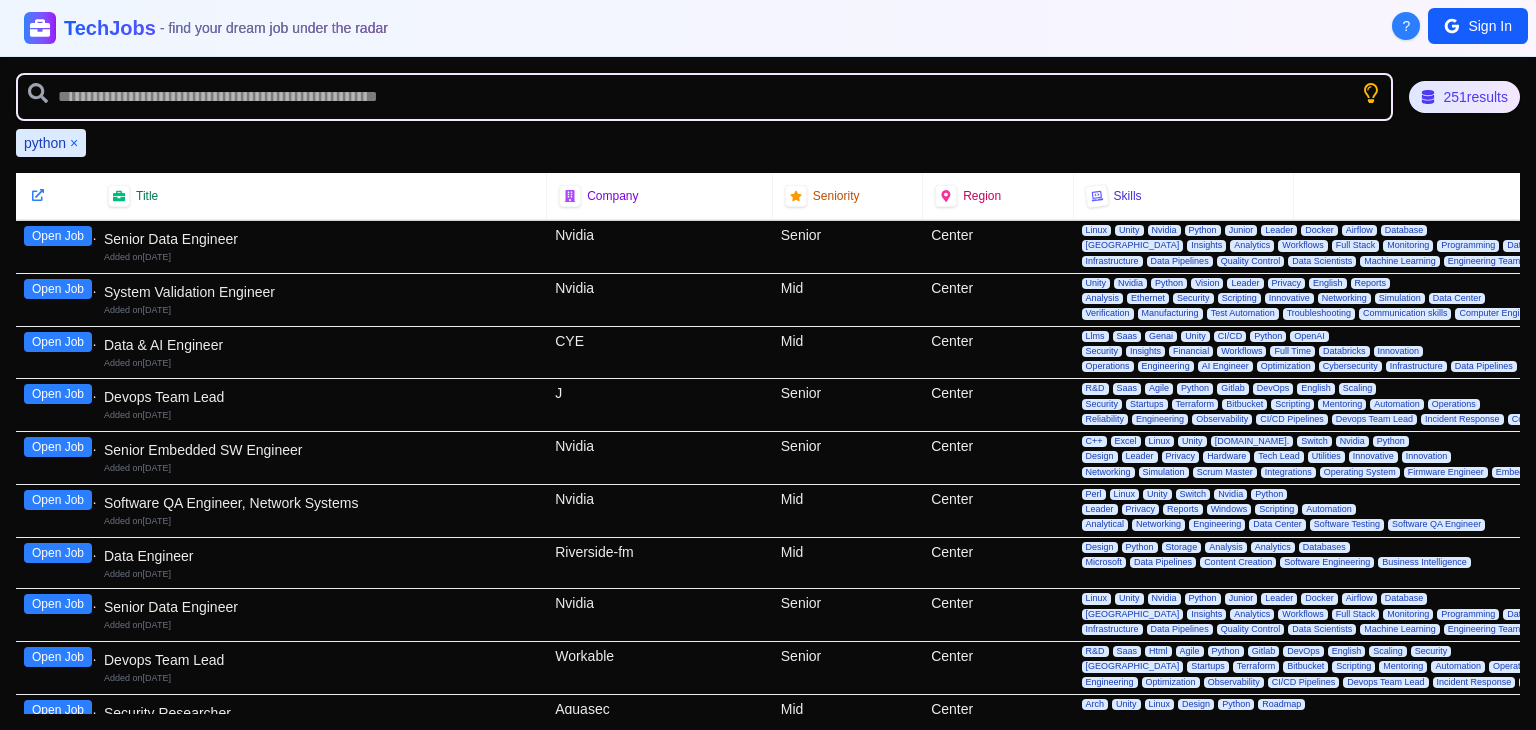 click on "Senior" at bounding box center [848, 247] 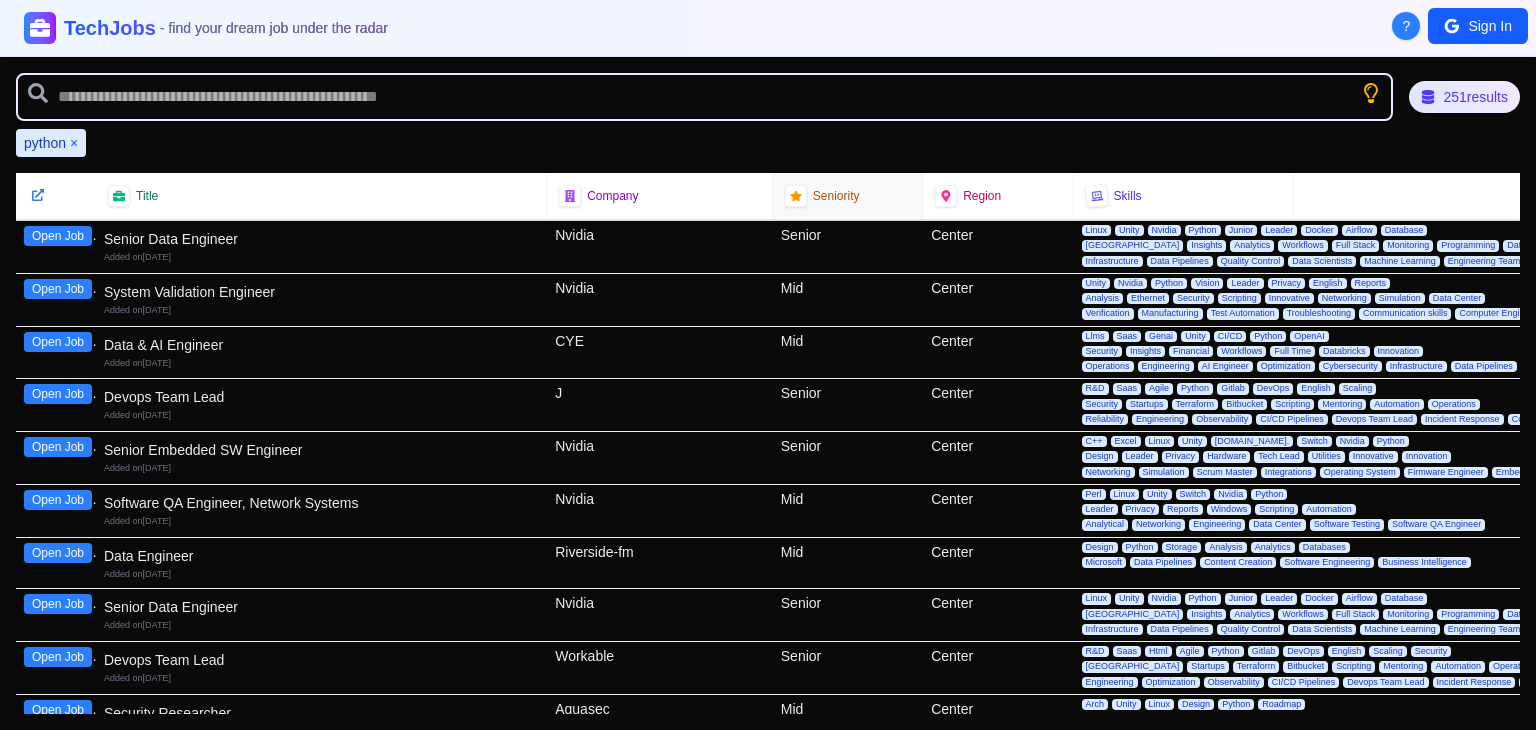 click on "Seniority" at bounding box center (847, 196) 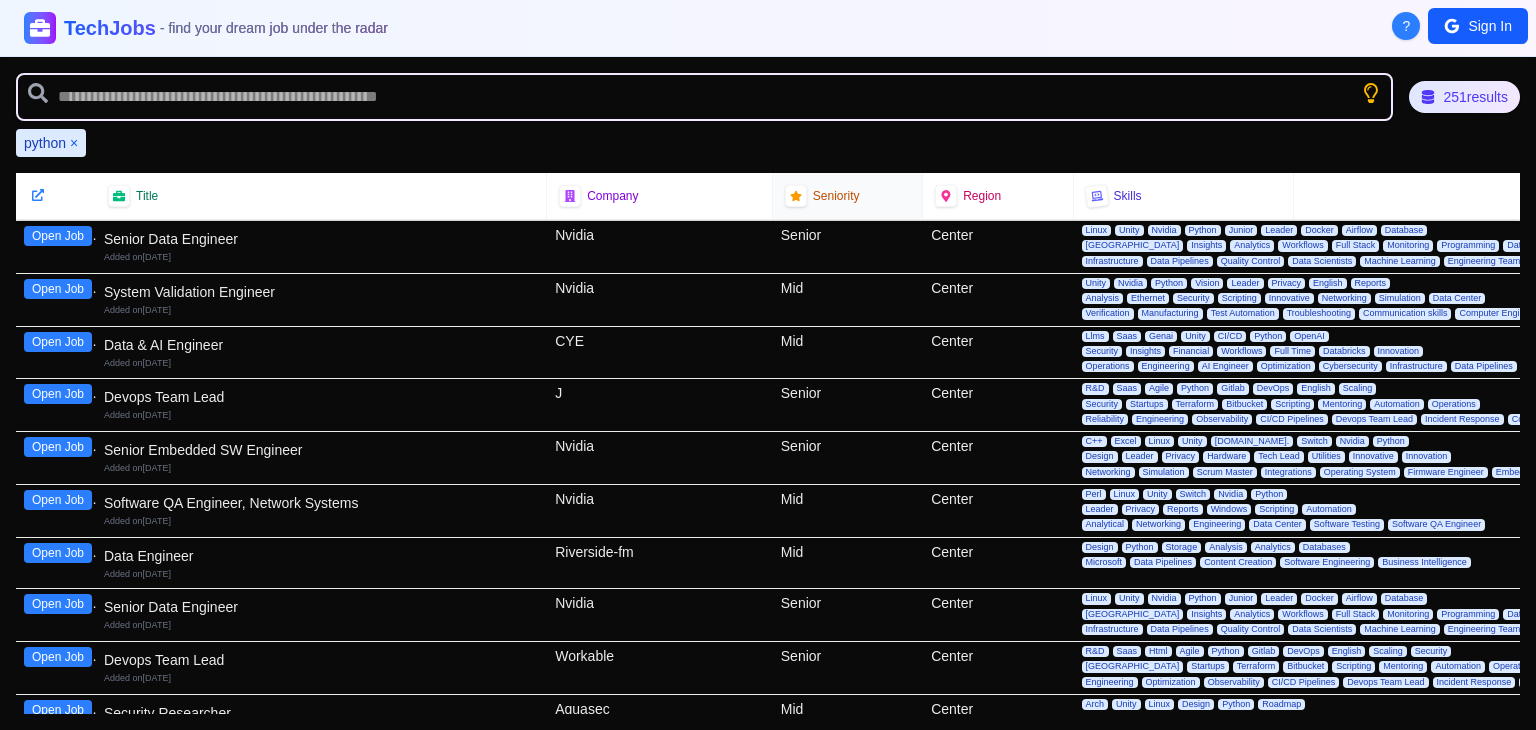 drag, startPoint x: 853, startPoint y: 196, endPoint x: 829, endPoint y: 197, distance: 24.020824 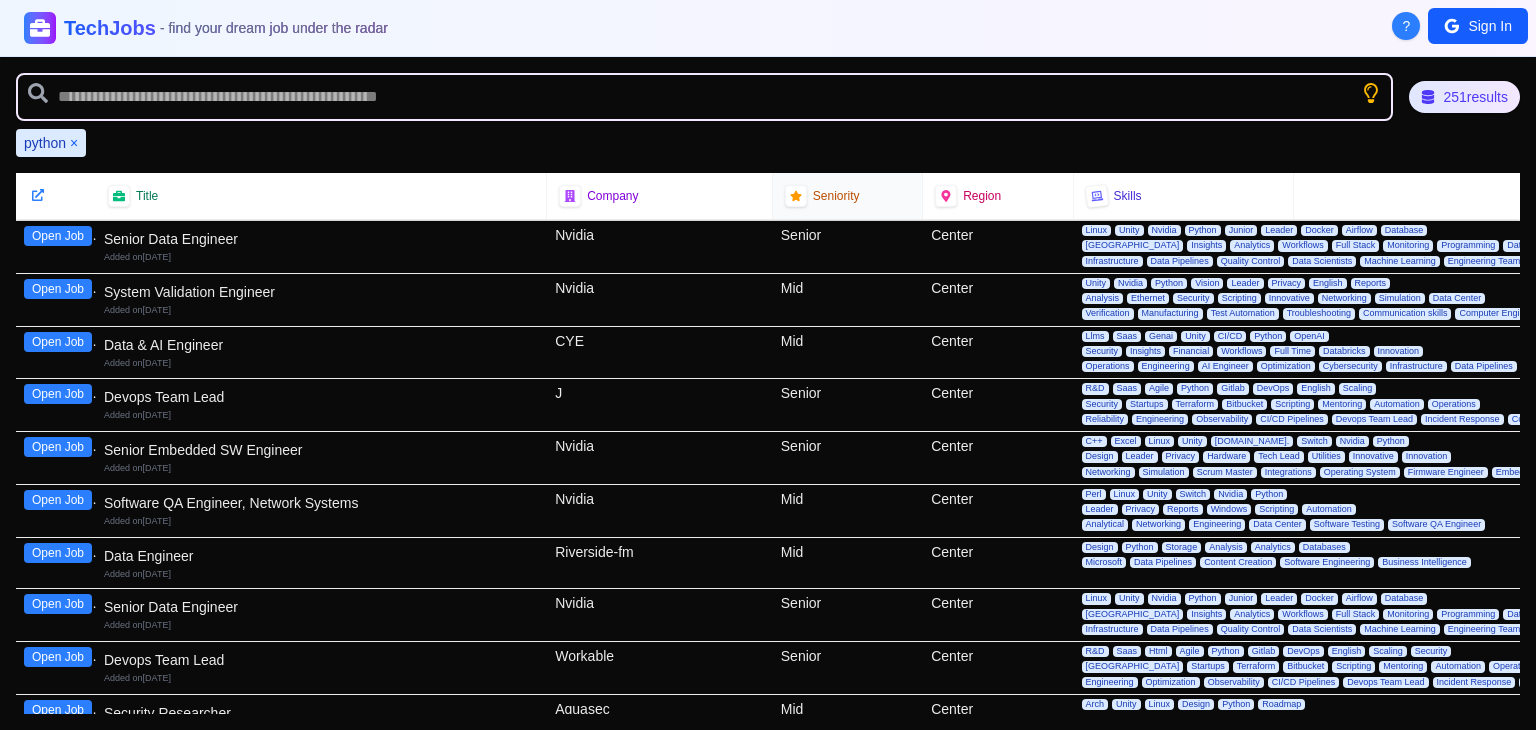 click at bounding box center [918, 196] 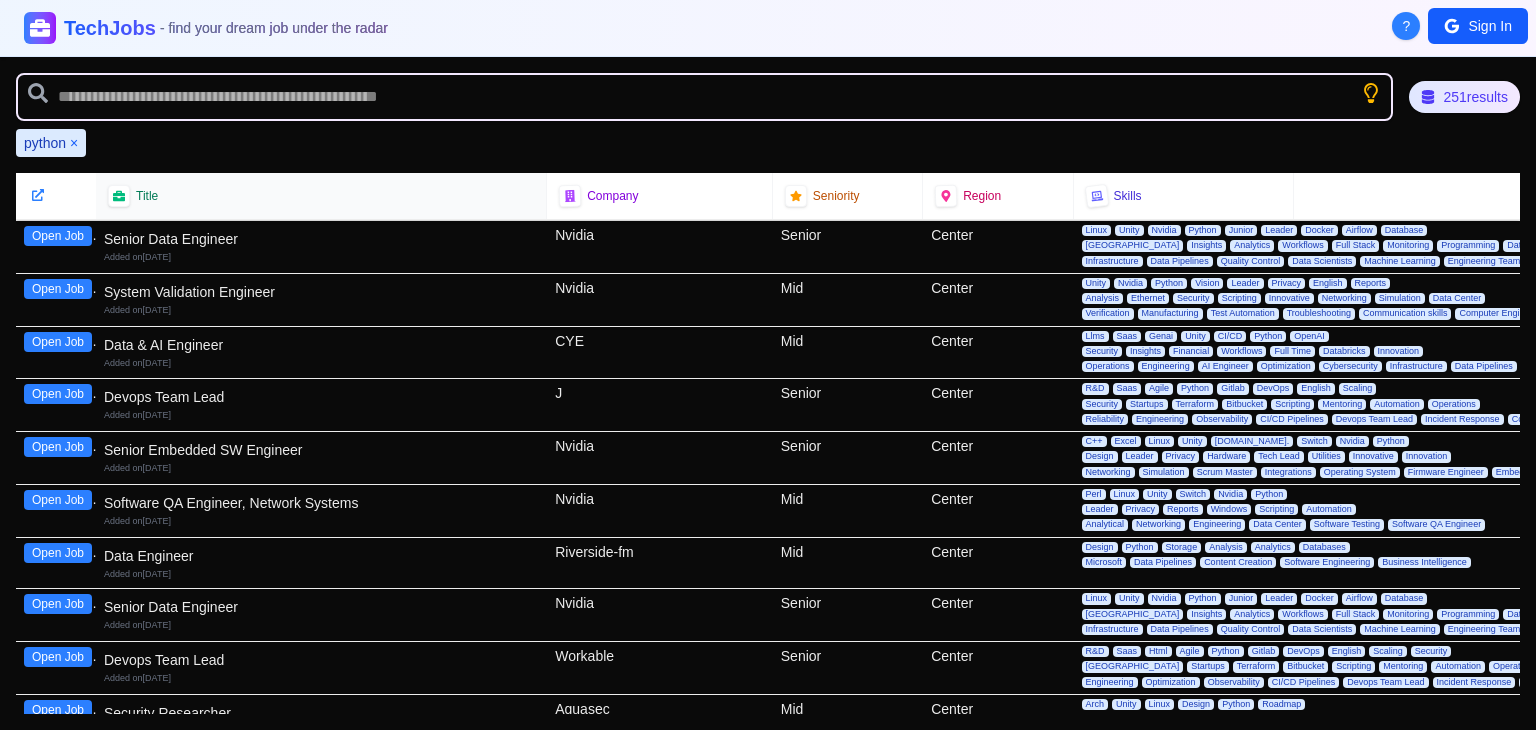 click on "Title" at bounding box center [147, 196] 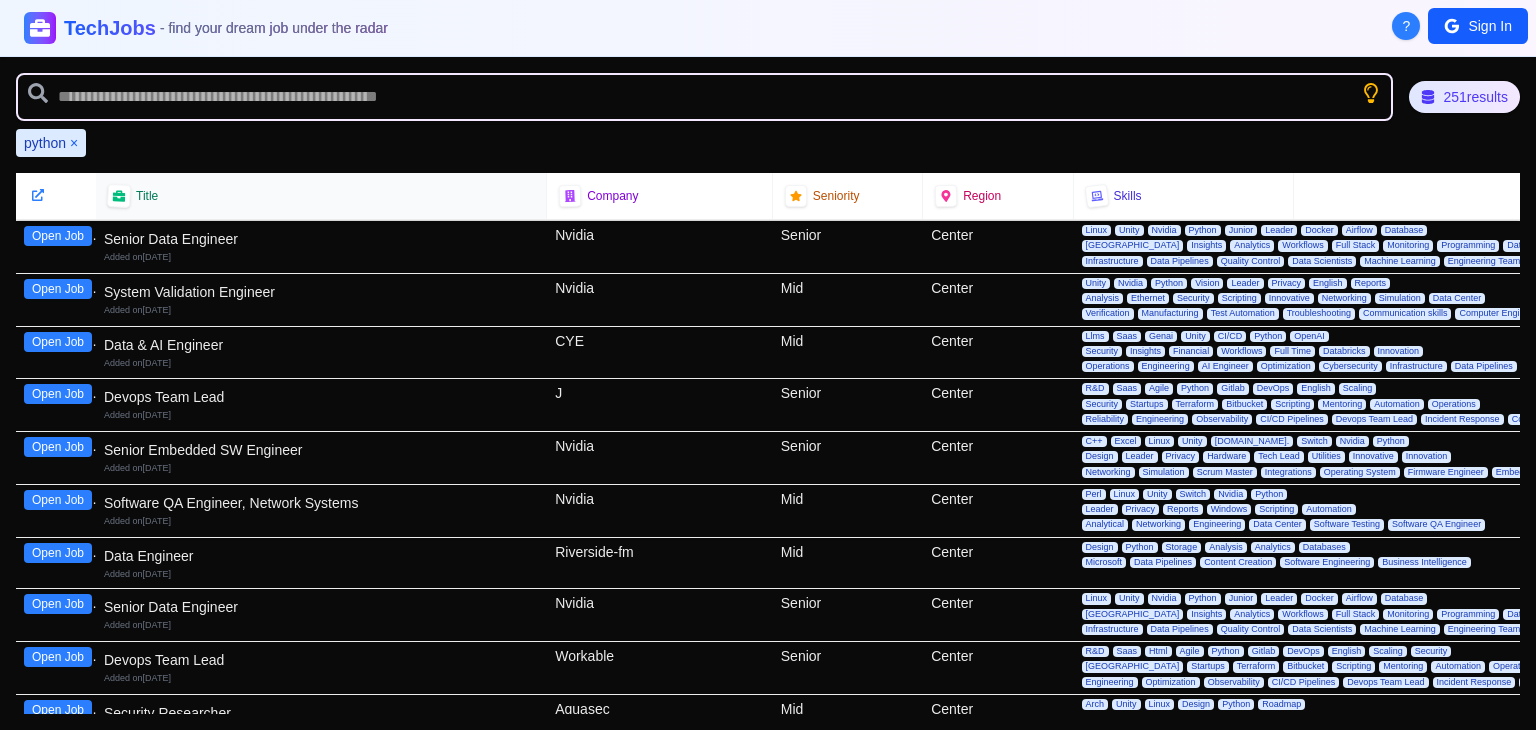 click at bounding box center (119, 196) 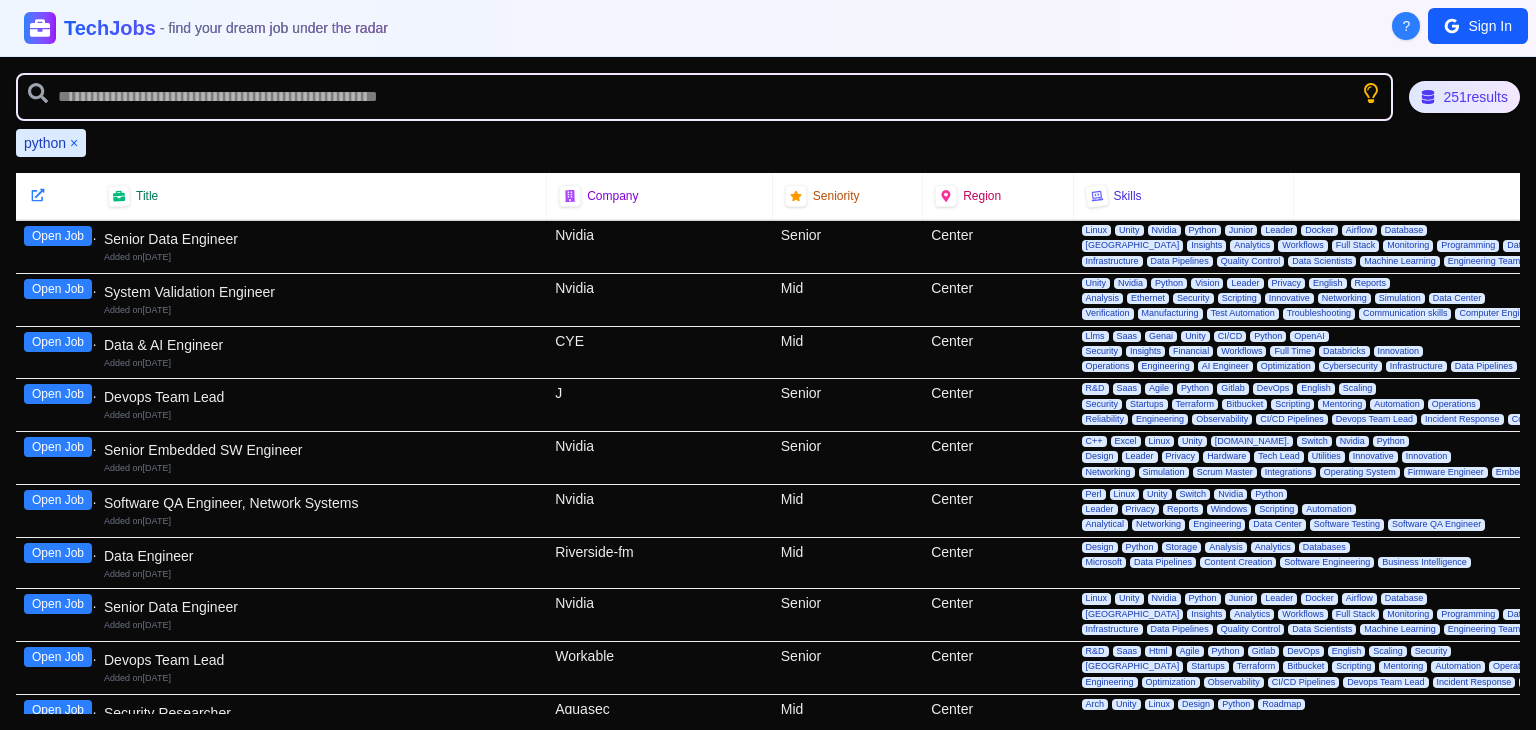 click at bounding box center (38, 195) 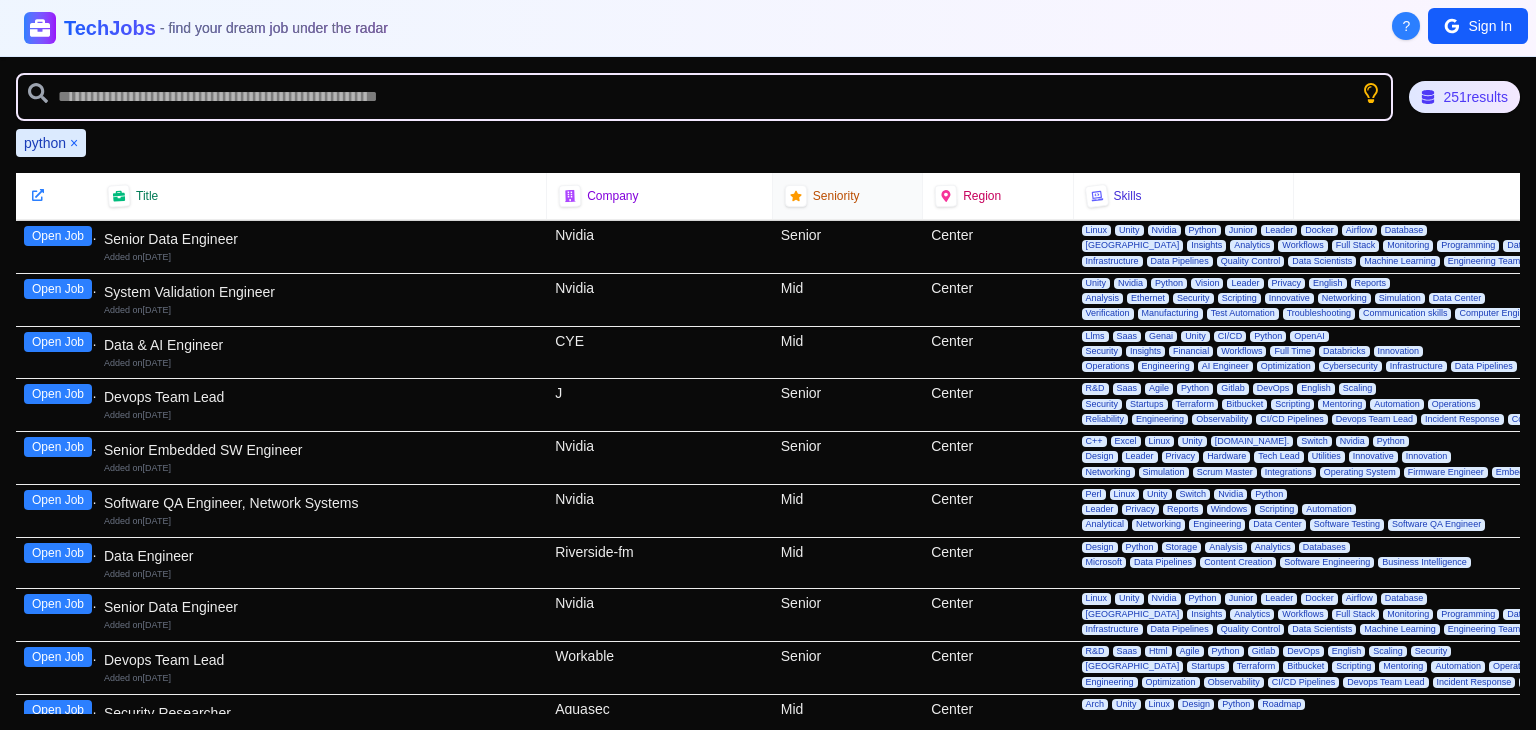 click on "Seniority" at bounding box center (836, 196) 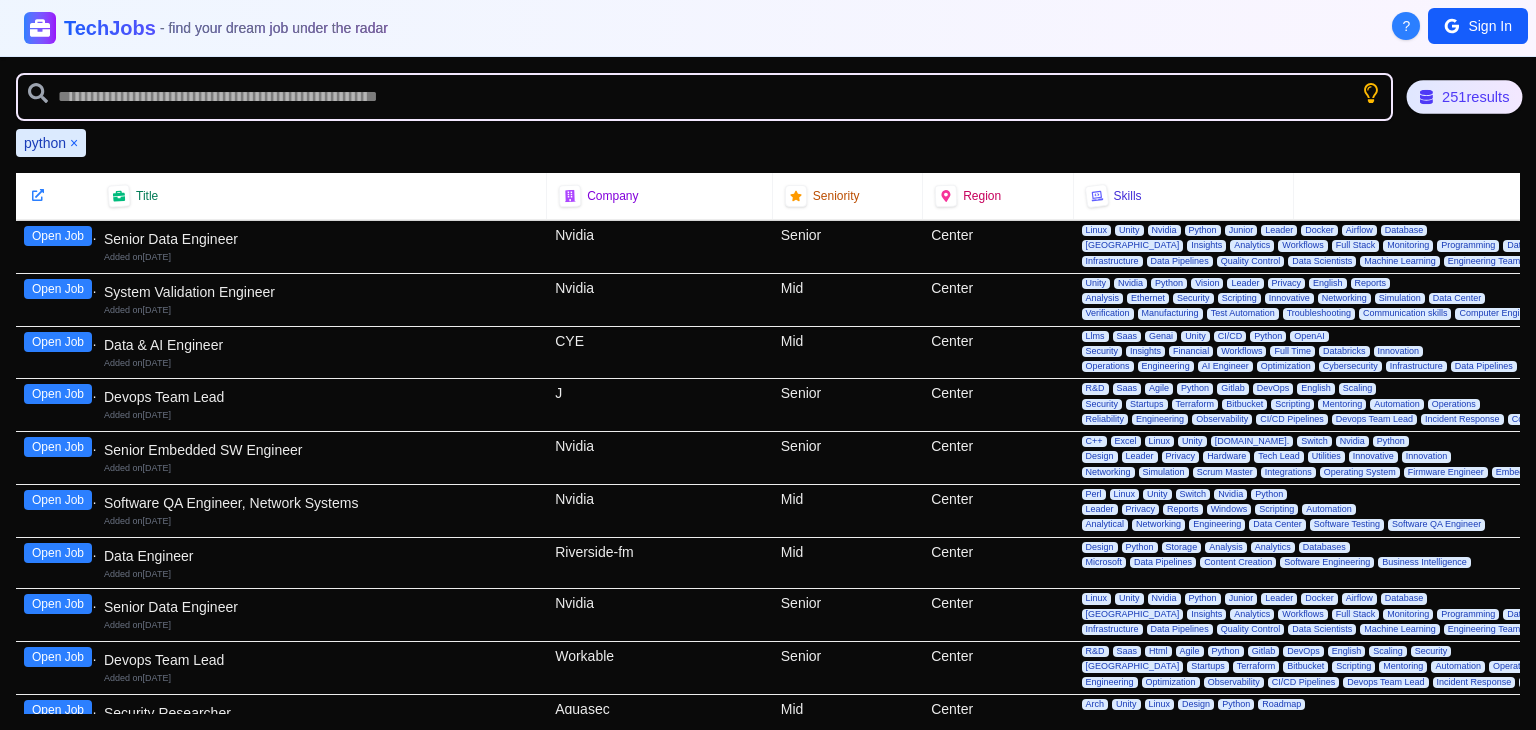 click on "251  results" at bounding box center [1464, 96] 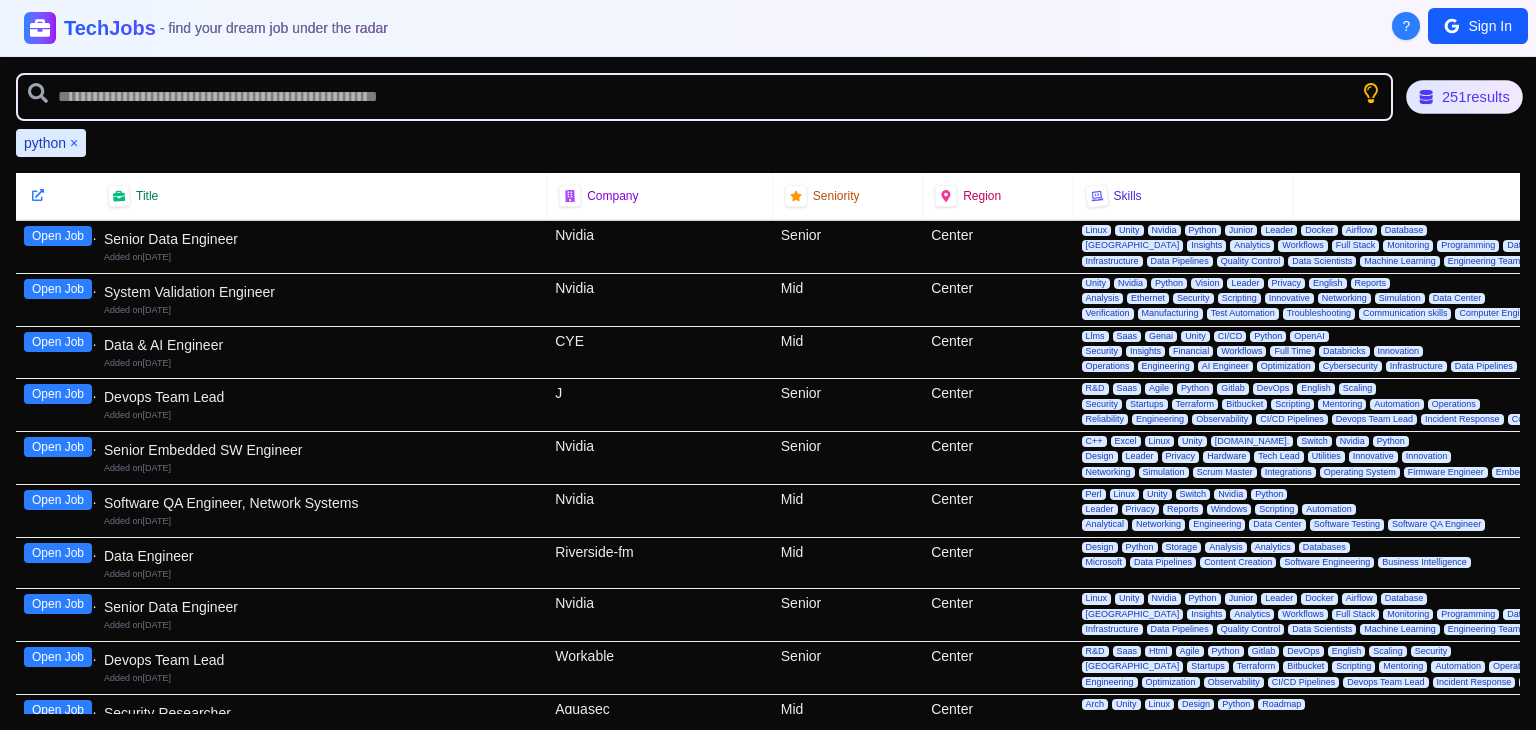 click 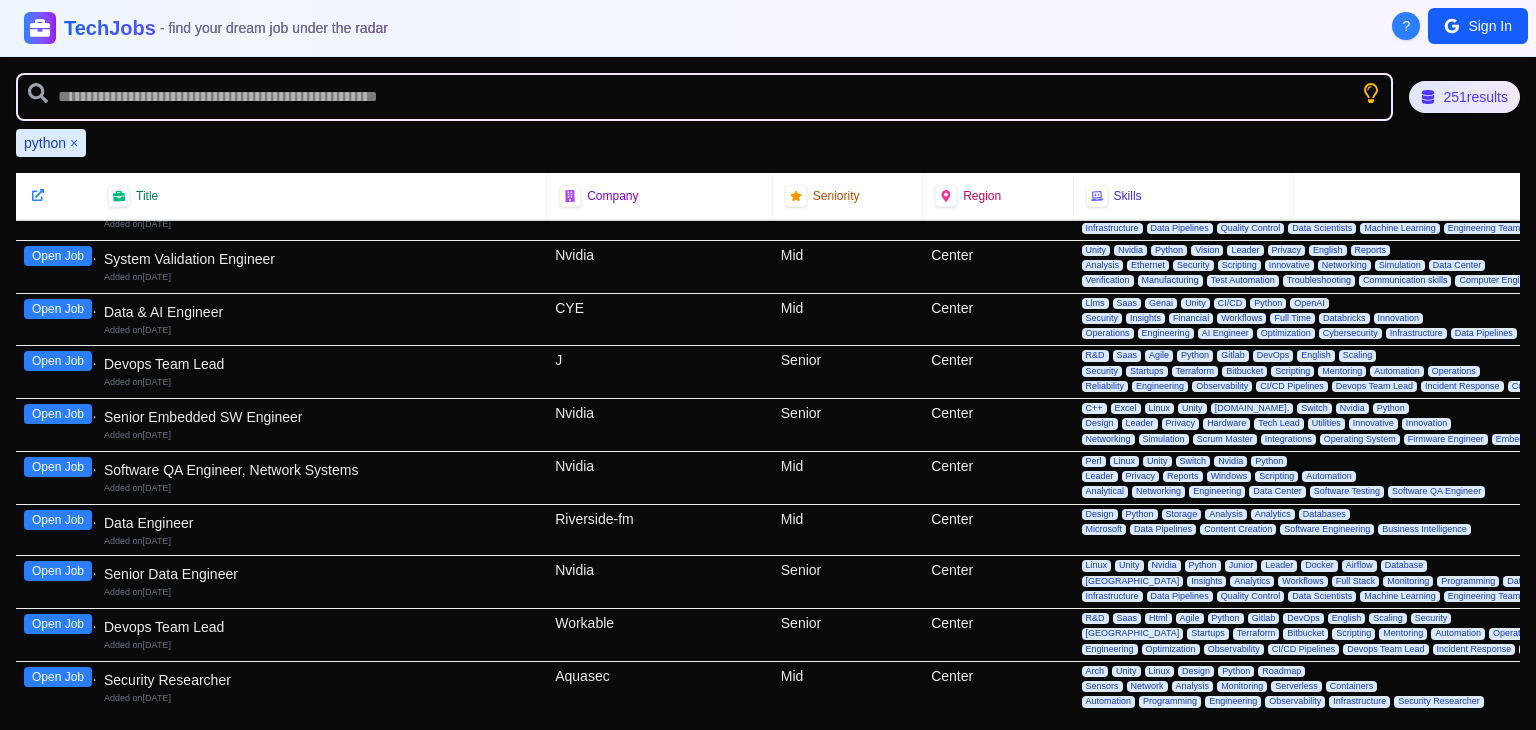 scroll, scrollTop: 0, scrollLeft: 0, axis: both 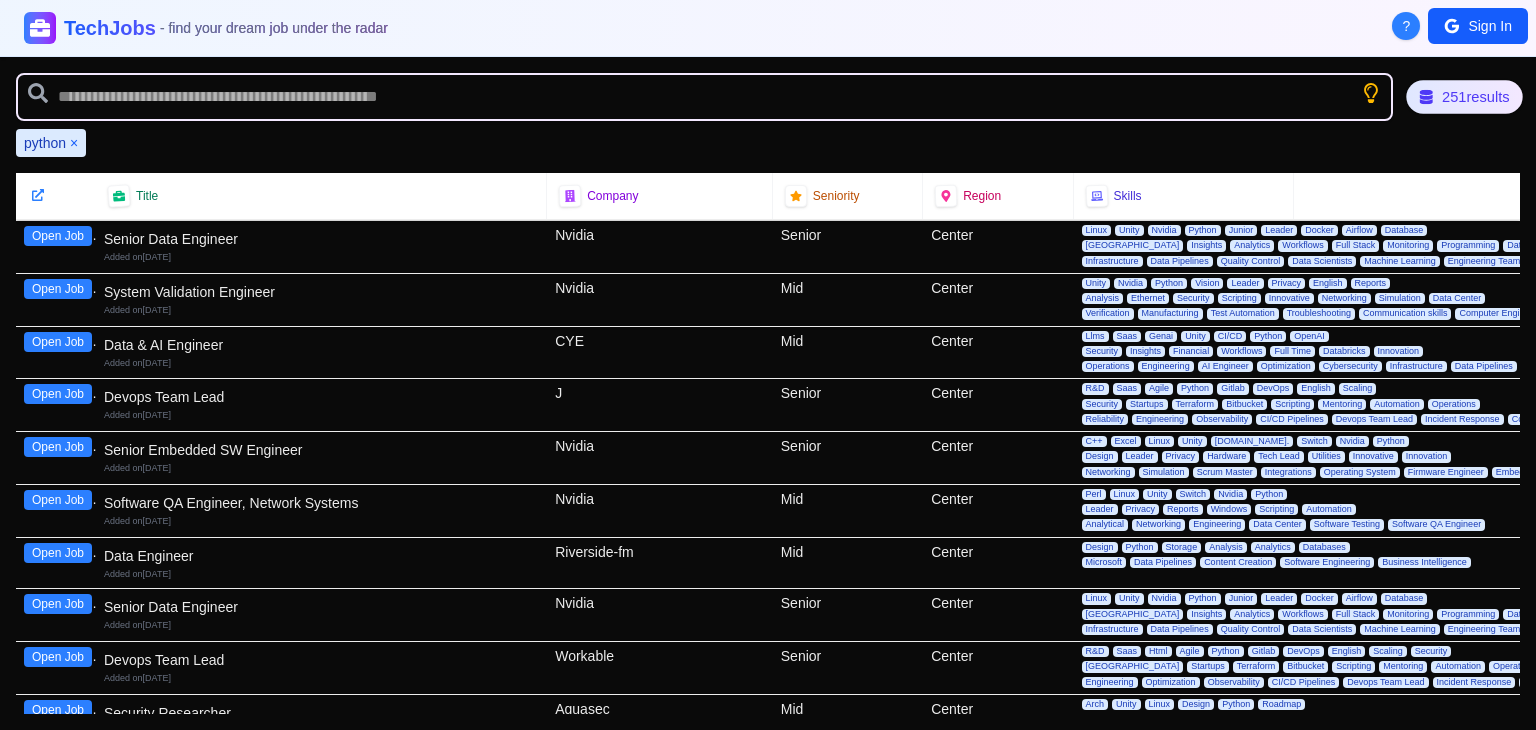 click 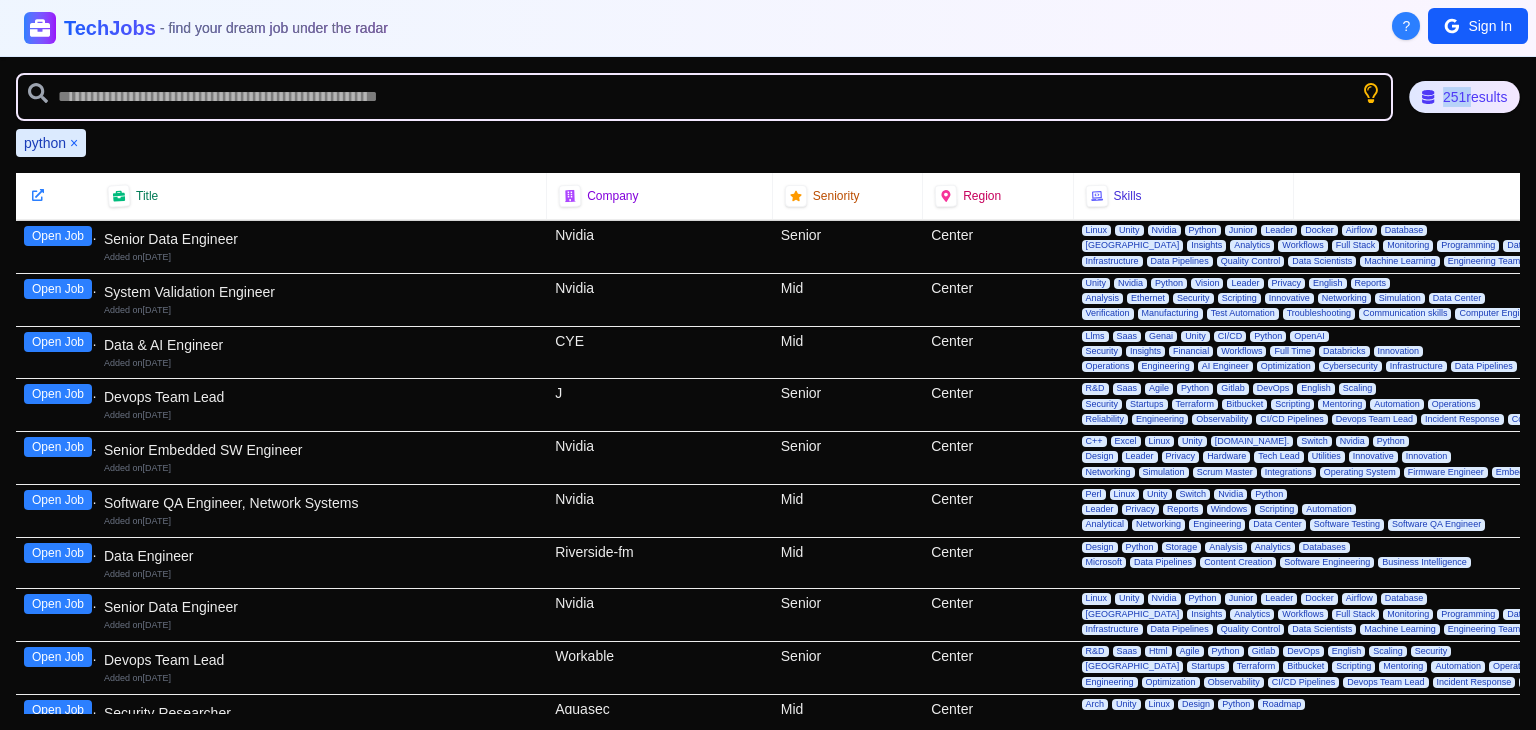 click 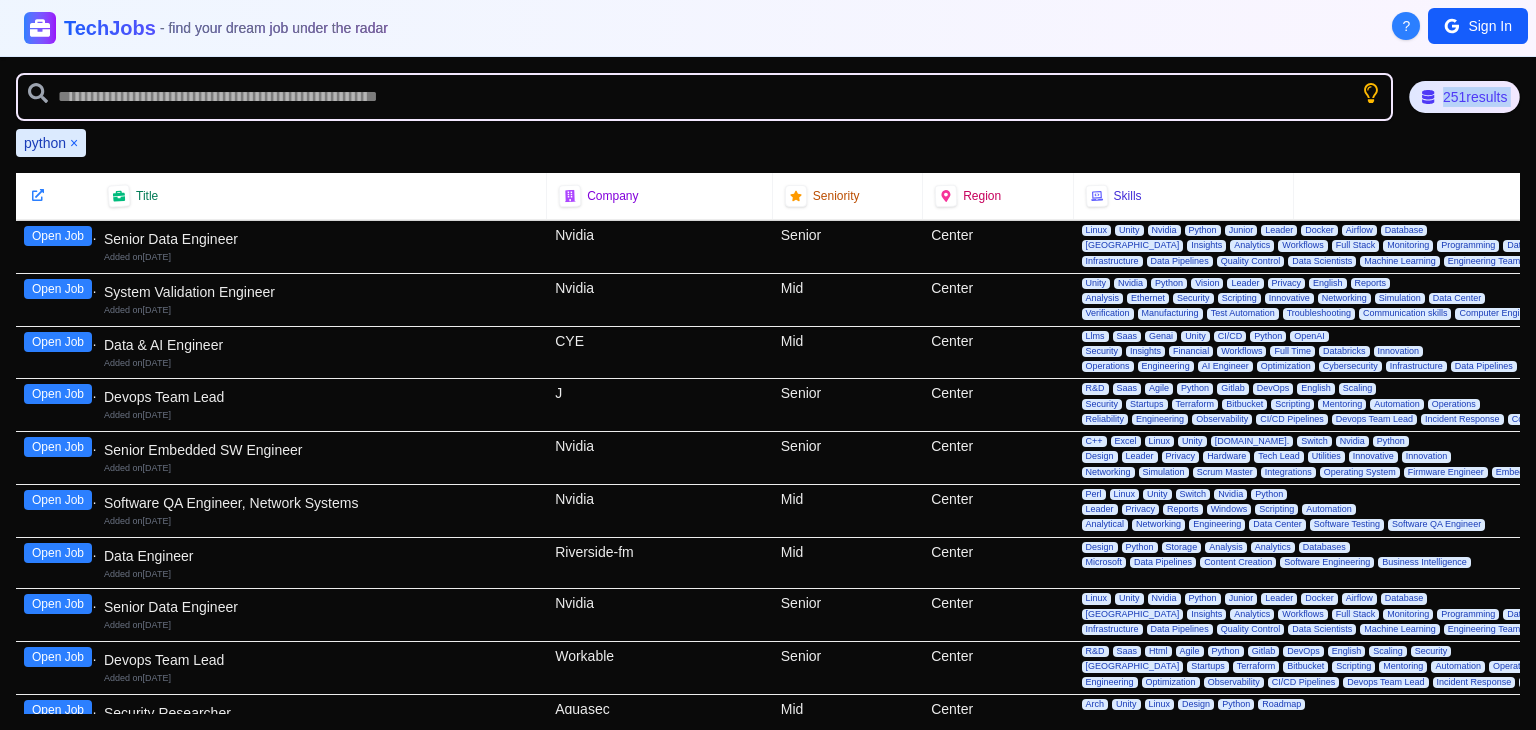 click 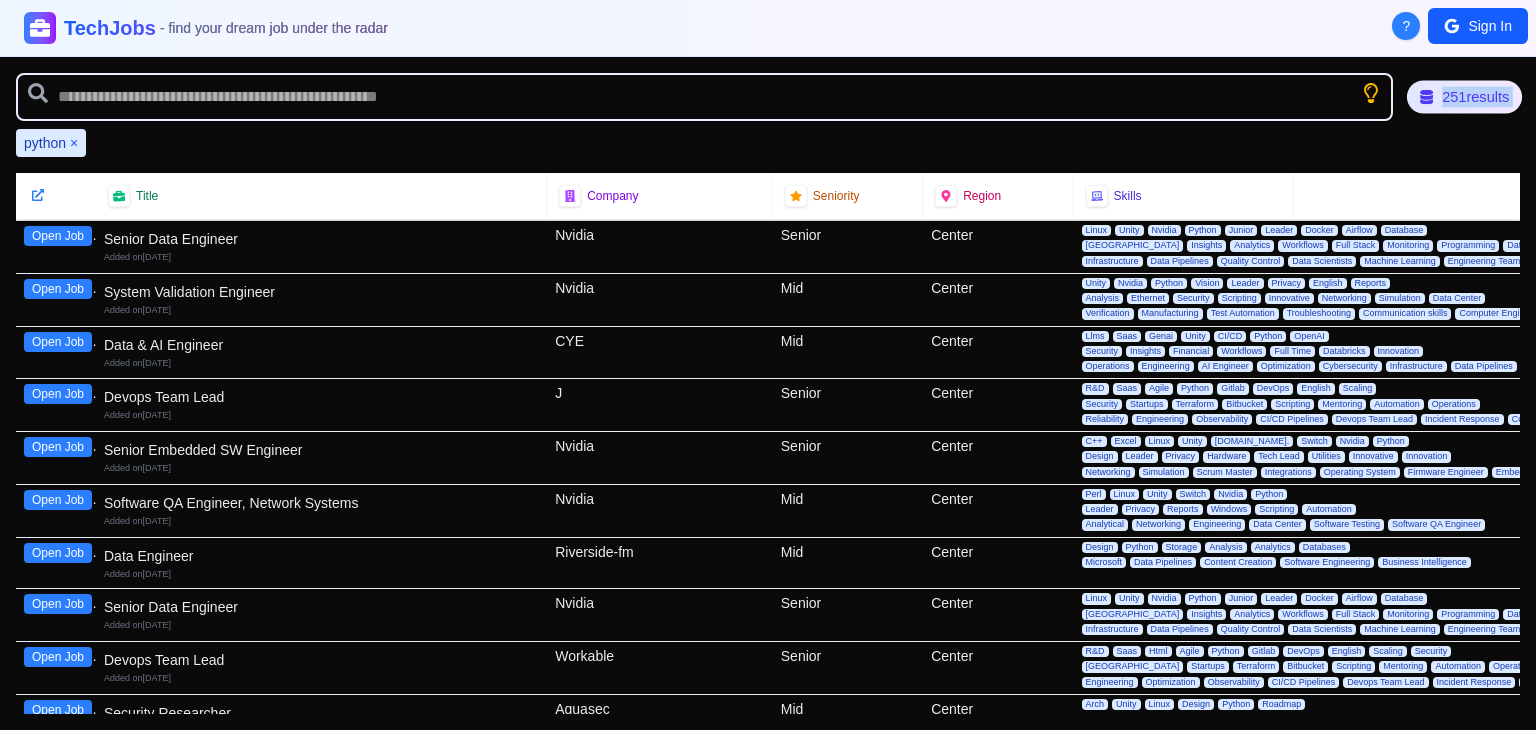 click 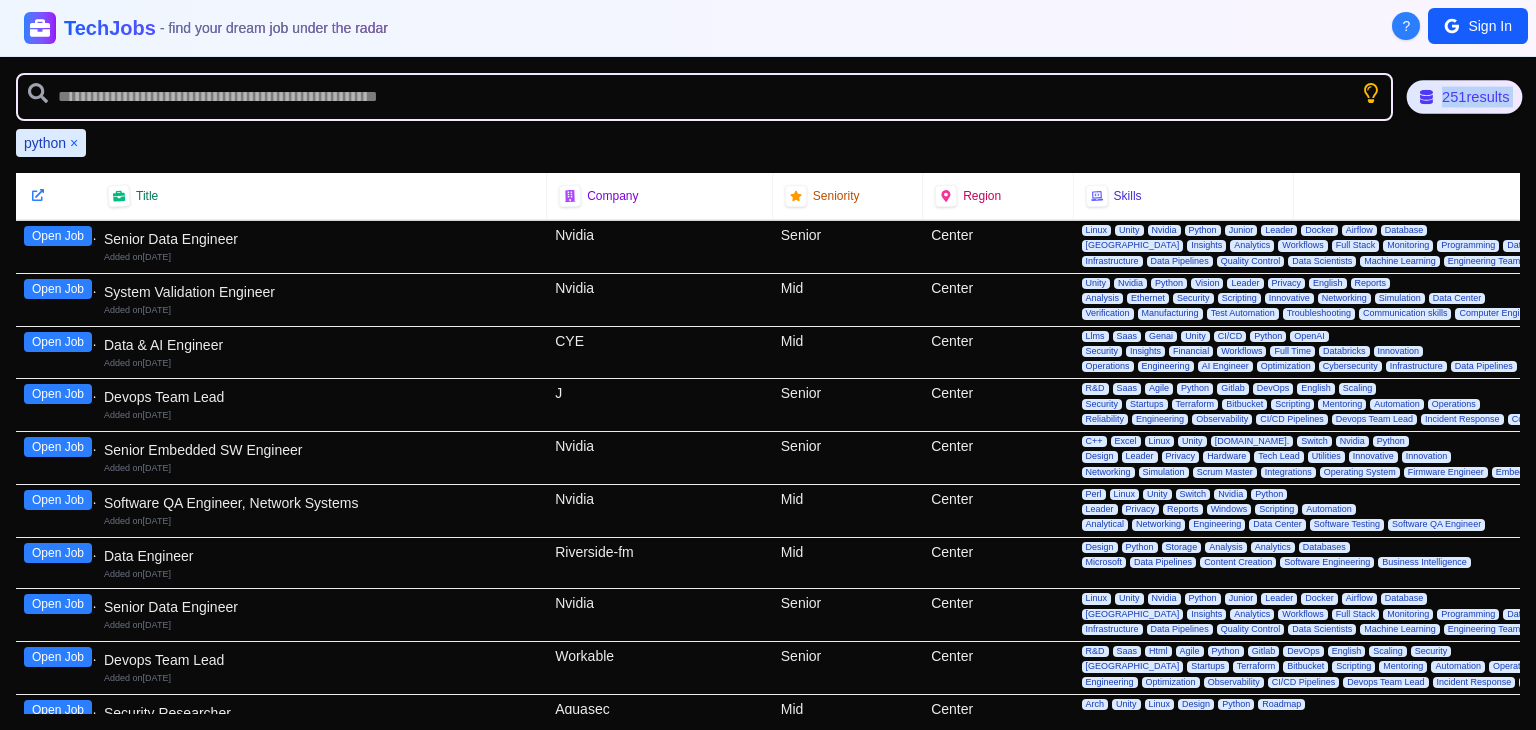 click on "251  results" at bounding box center [1464, 96] 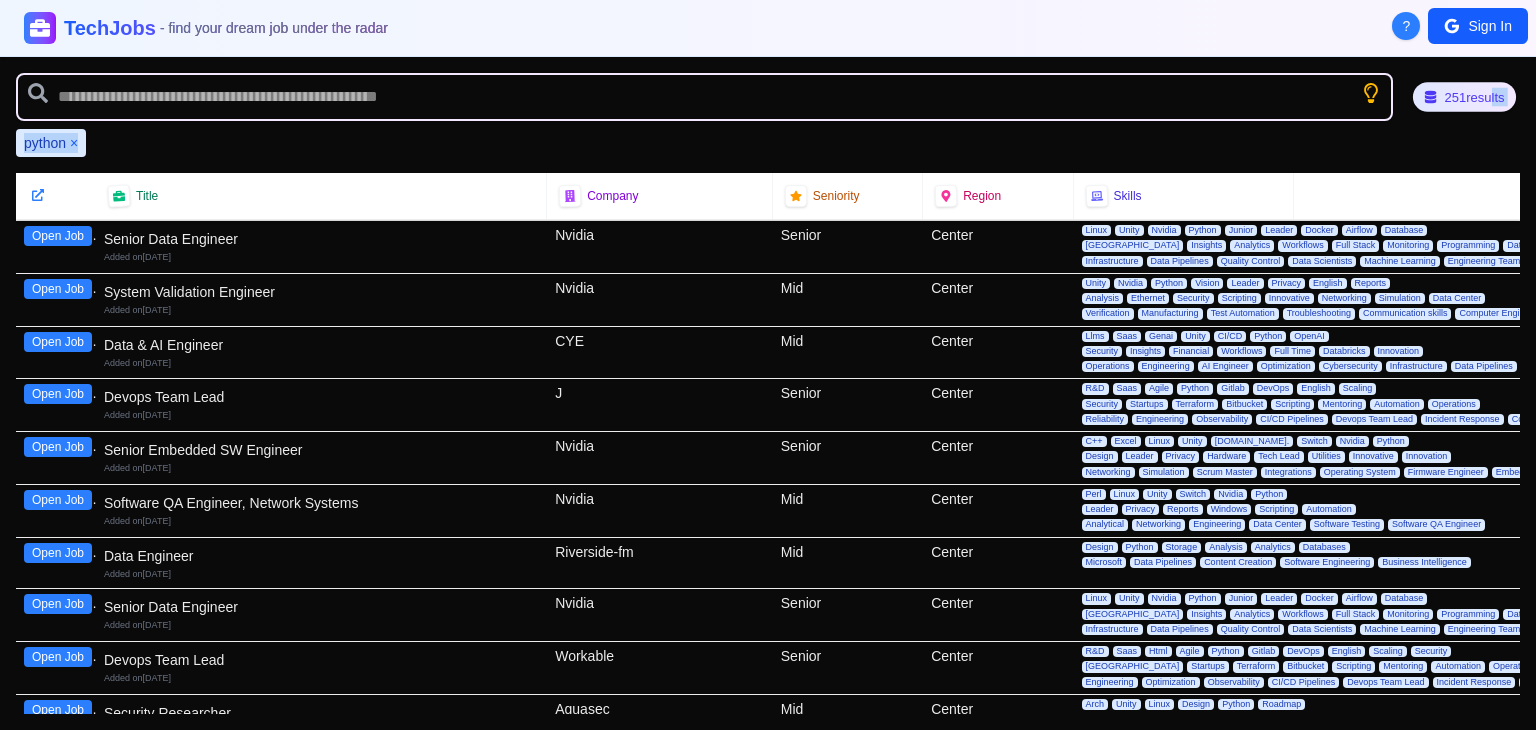 drag, startPoint x: 1484, startPoint y: 101, endPoint x: 1465, endPoint y: 137, distance: 40.706264 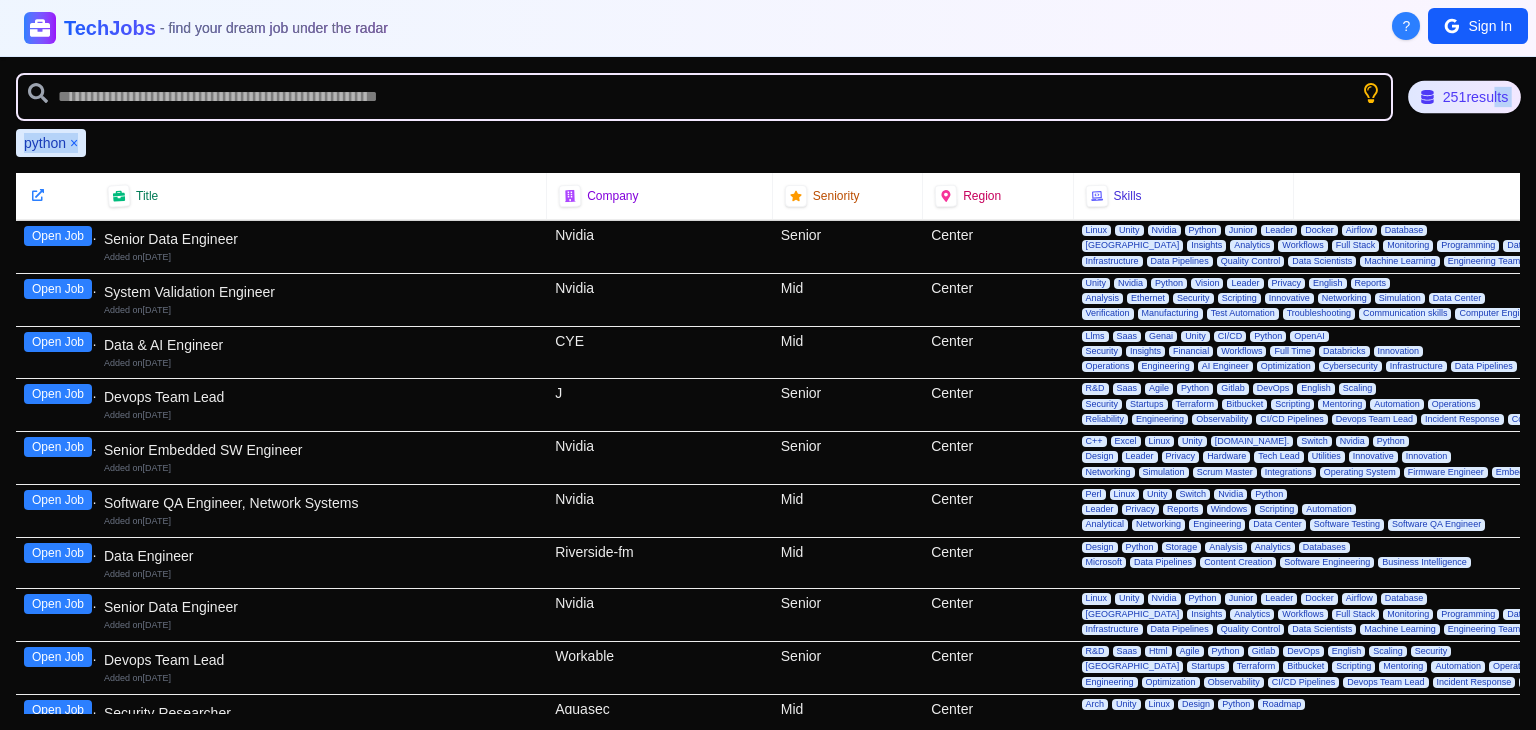 click on "python ×" at bounding box center (768, 143) 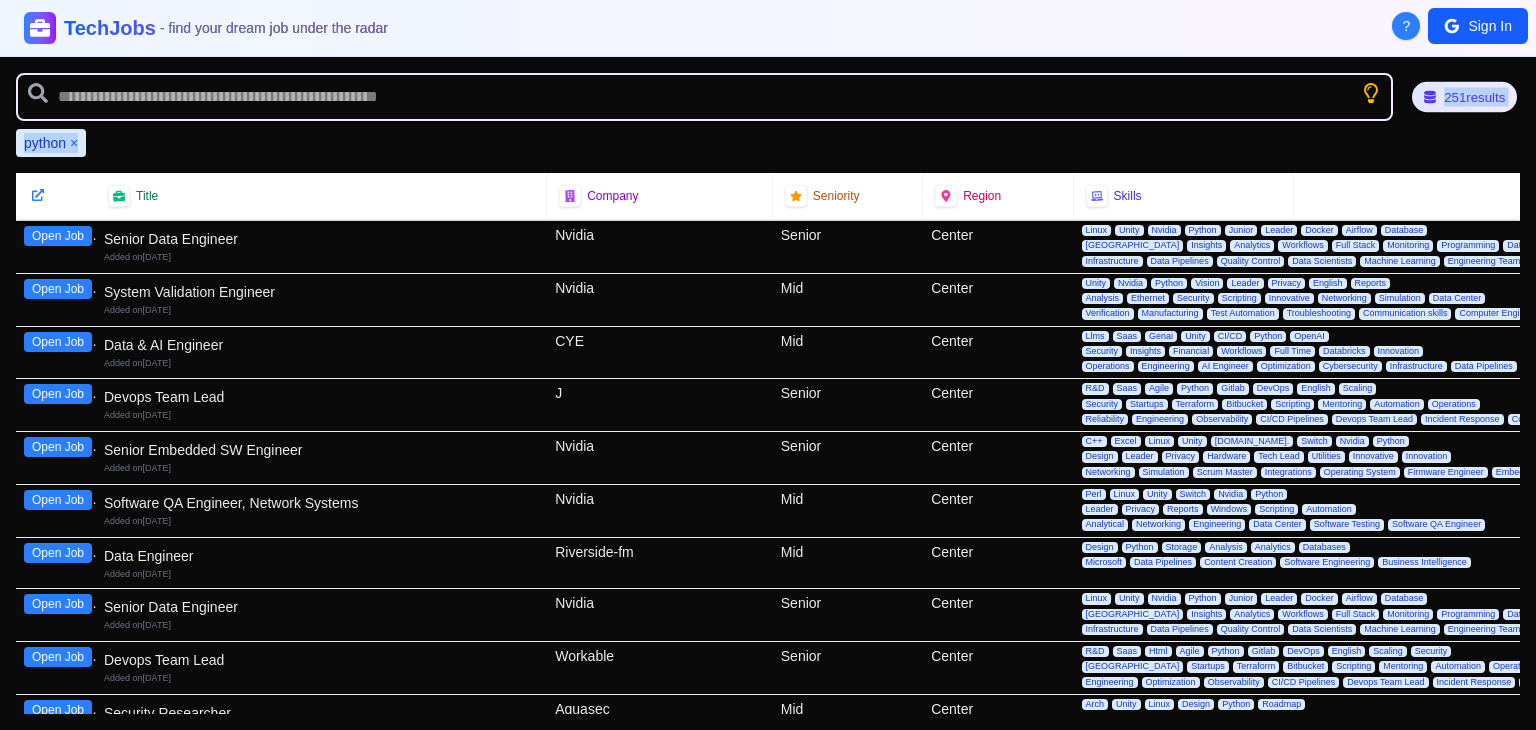 drag, startPoint x: 1421, startPoint y: 95, endPoint x: 1408, endPoint y: 121, distance: 29.068884 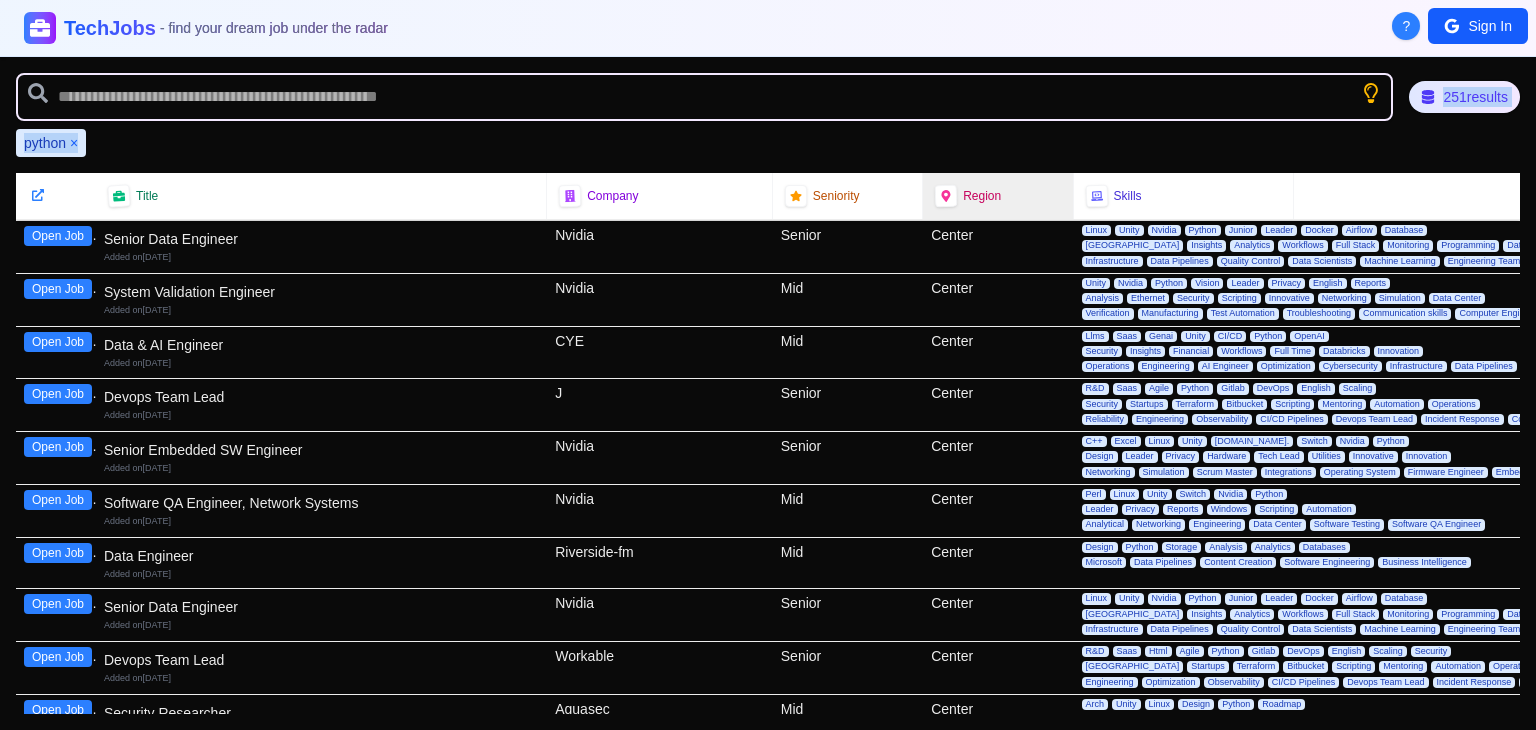click on "python ×" at bounding box center [768, 143] 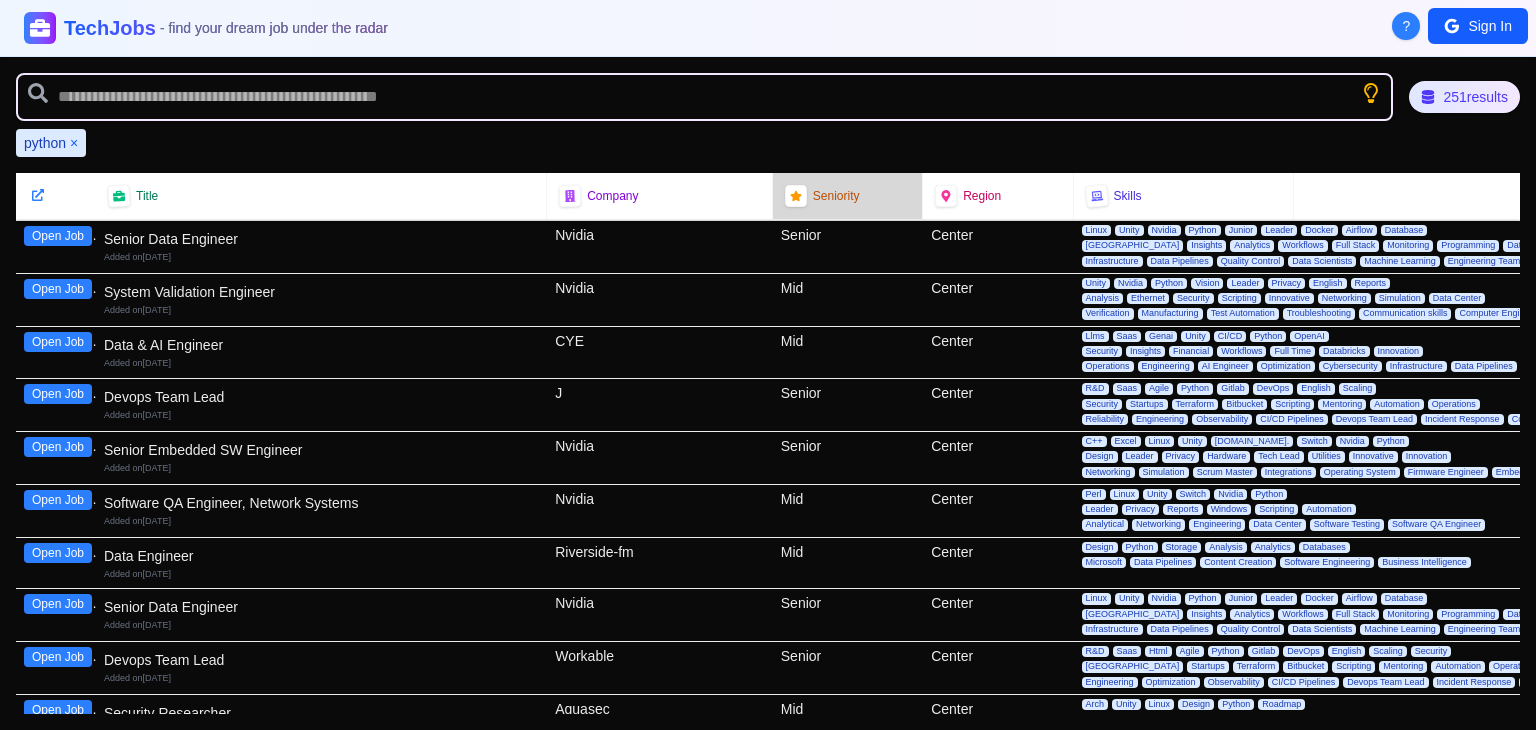 click on "Seniority" at bounding box center (836, 196) 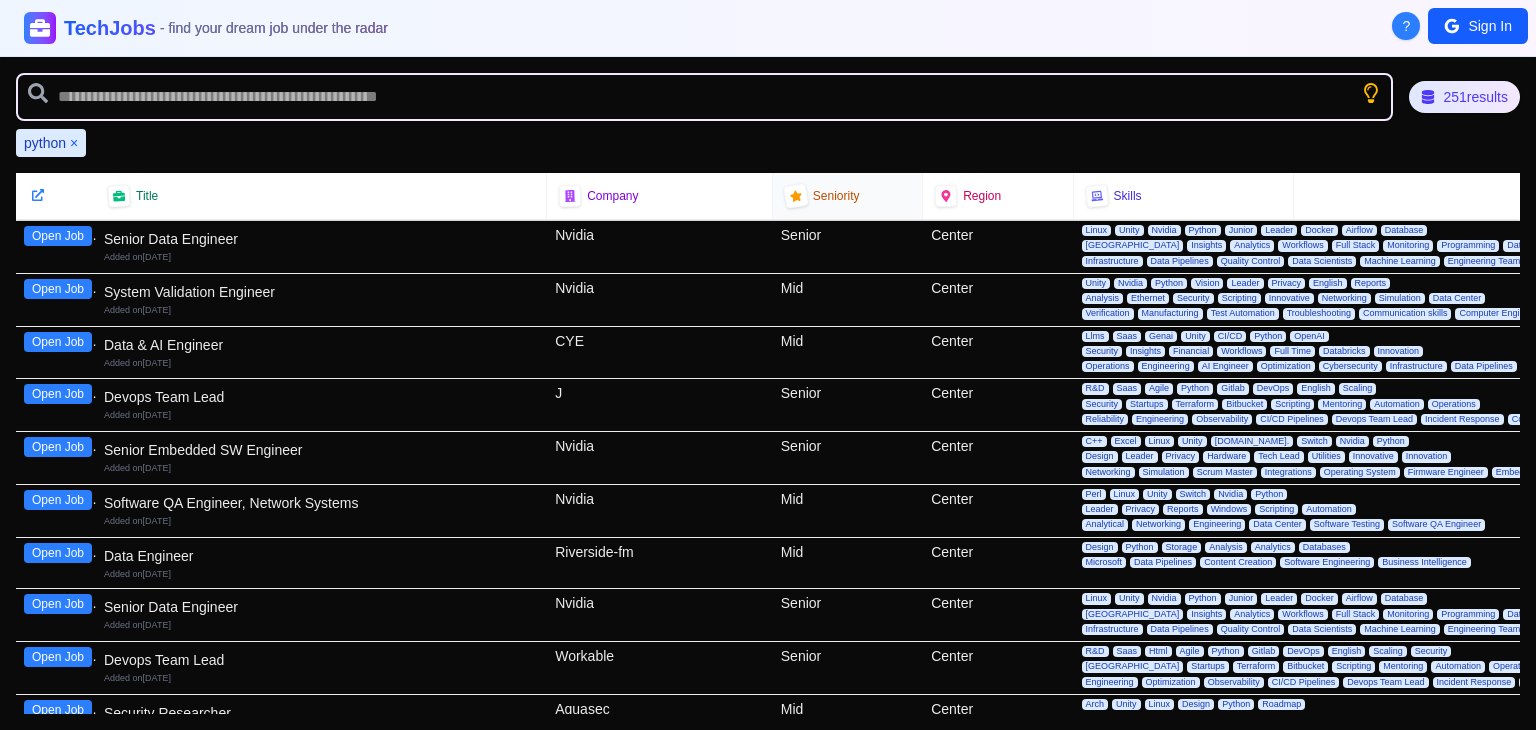 click 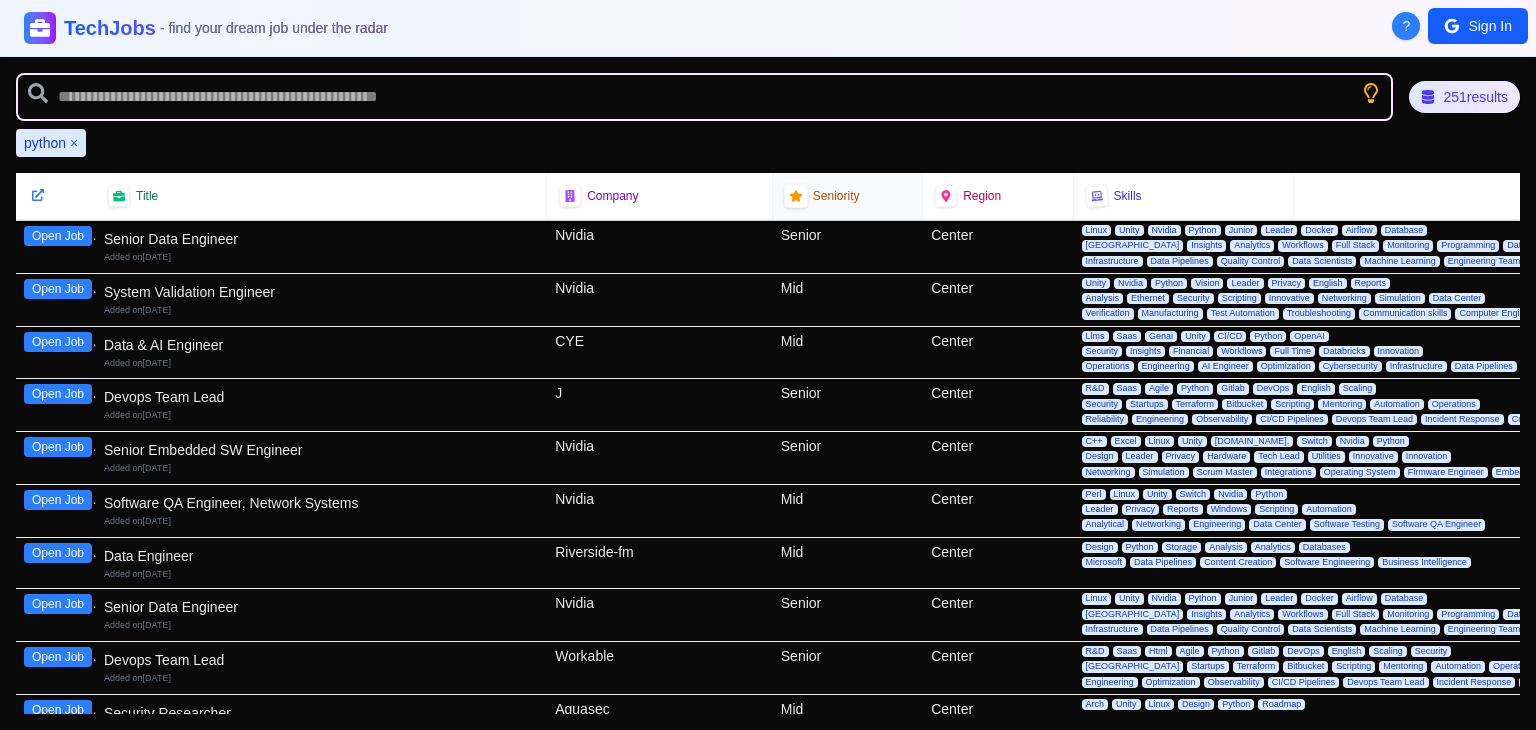 click 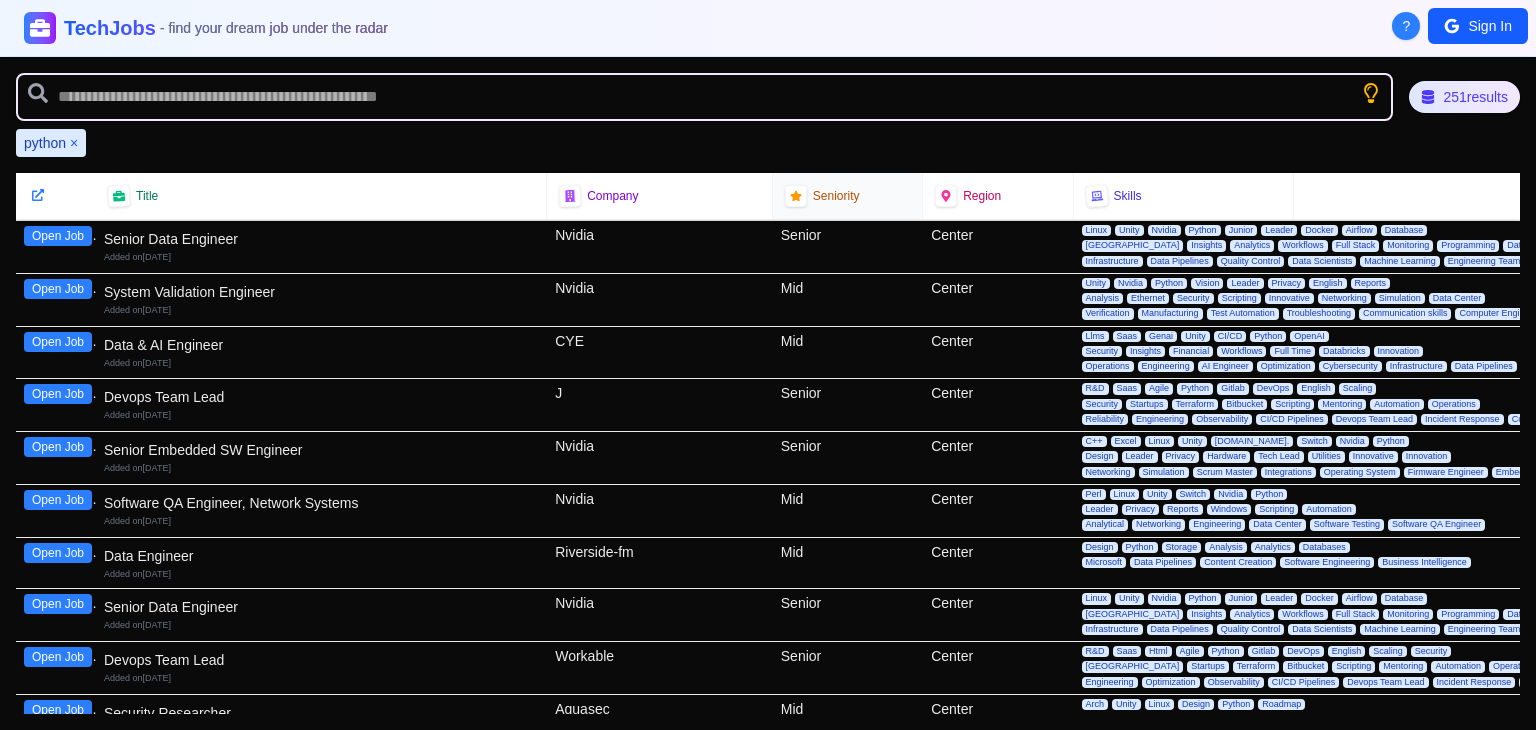 click on "Seniority" at bounding box center [847, 196] 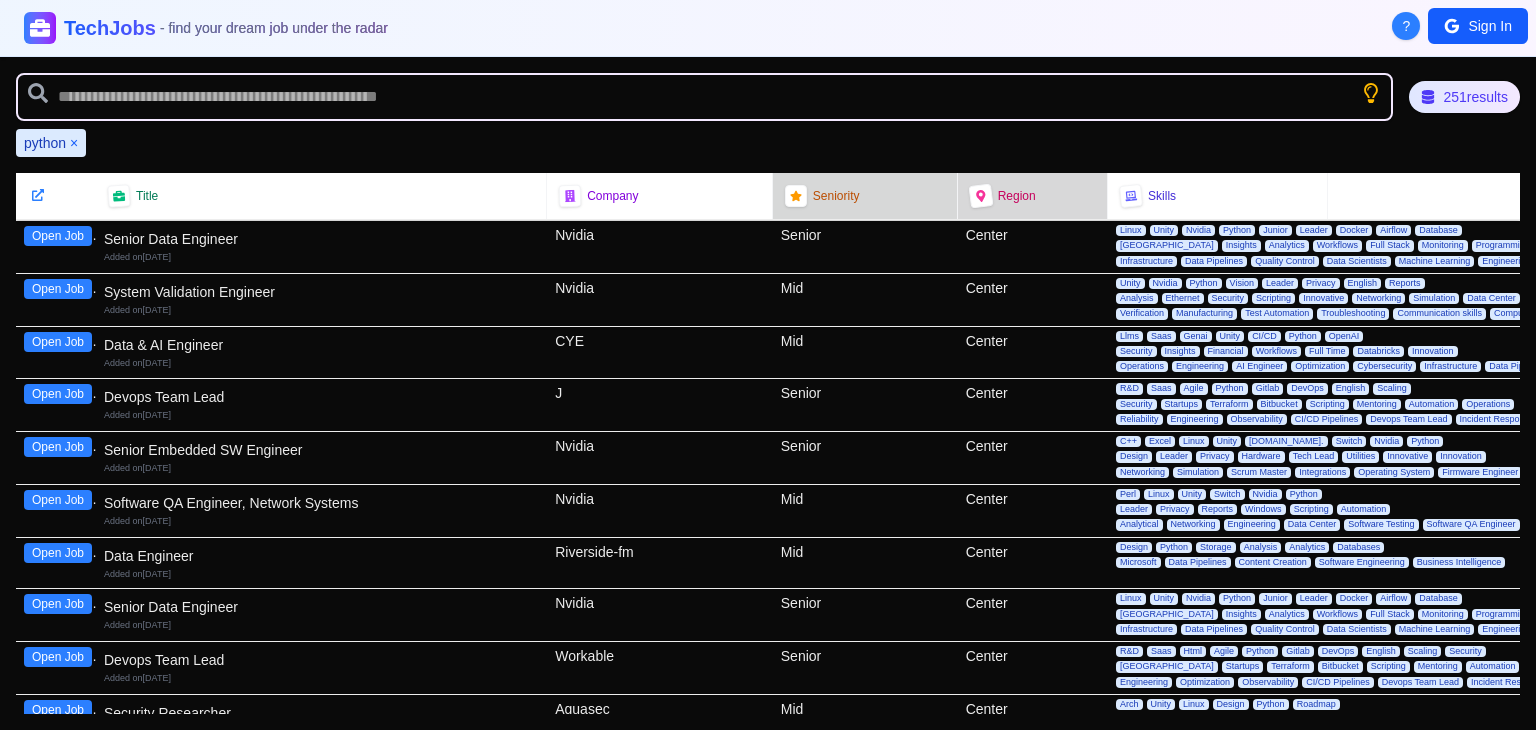 drag, startPoint x: 908, startPoint y: 200, endPoint x: 955, endPoint y: 199, distance: 47.010635 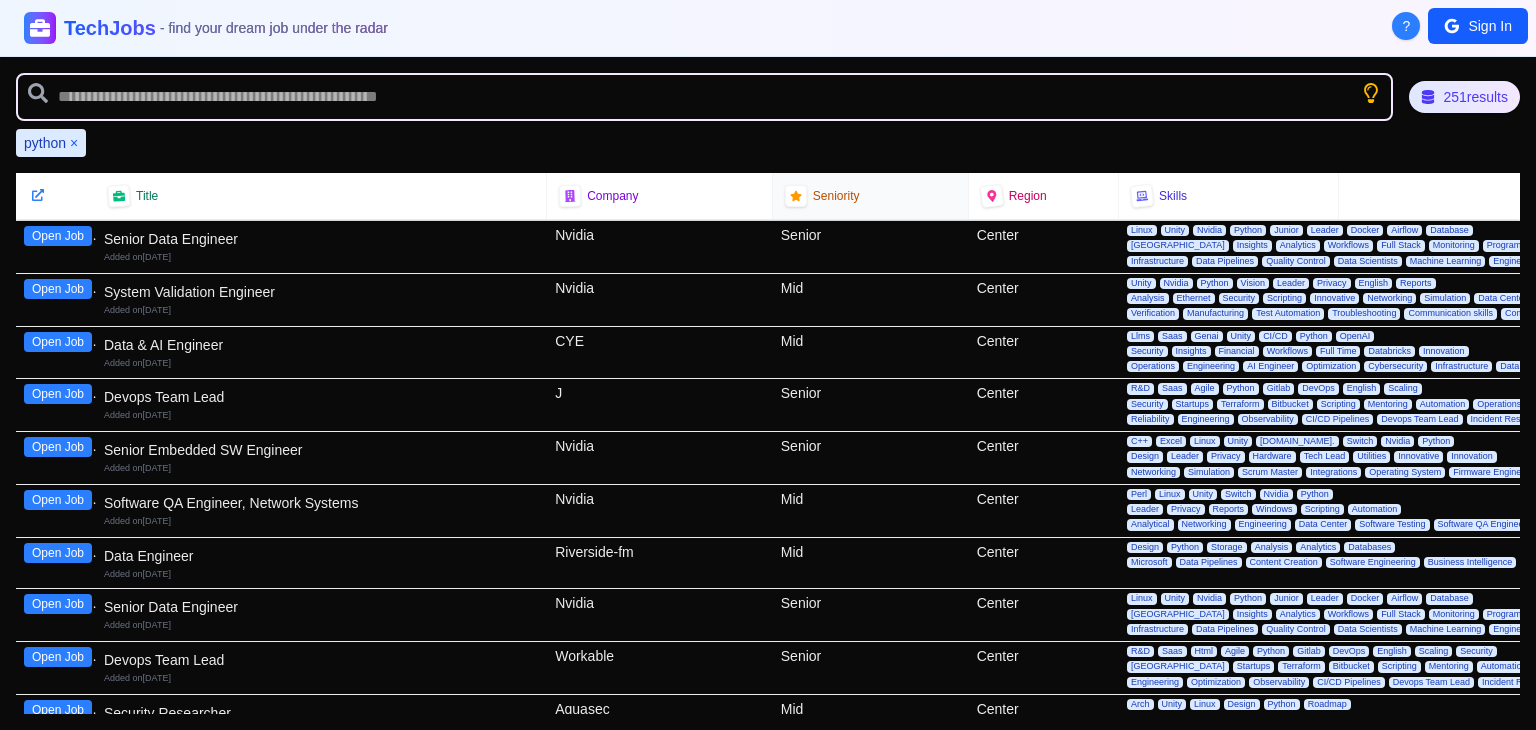 click on "Seniority" at bounding box center [870, 196] 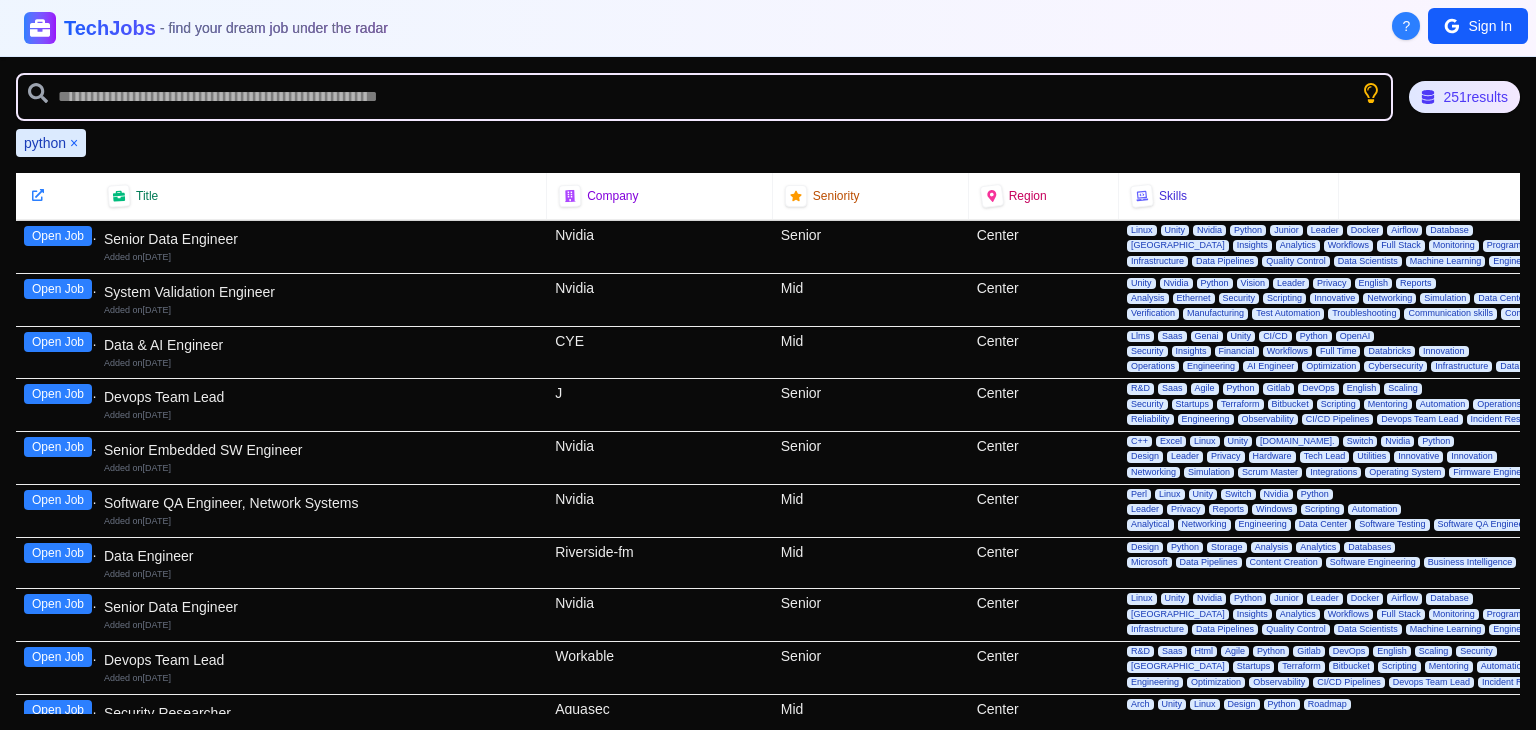 click on "Senior" at bounding box center [871, 247] 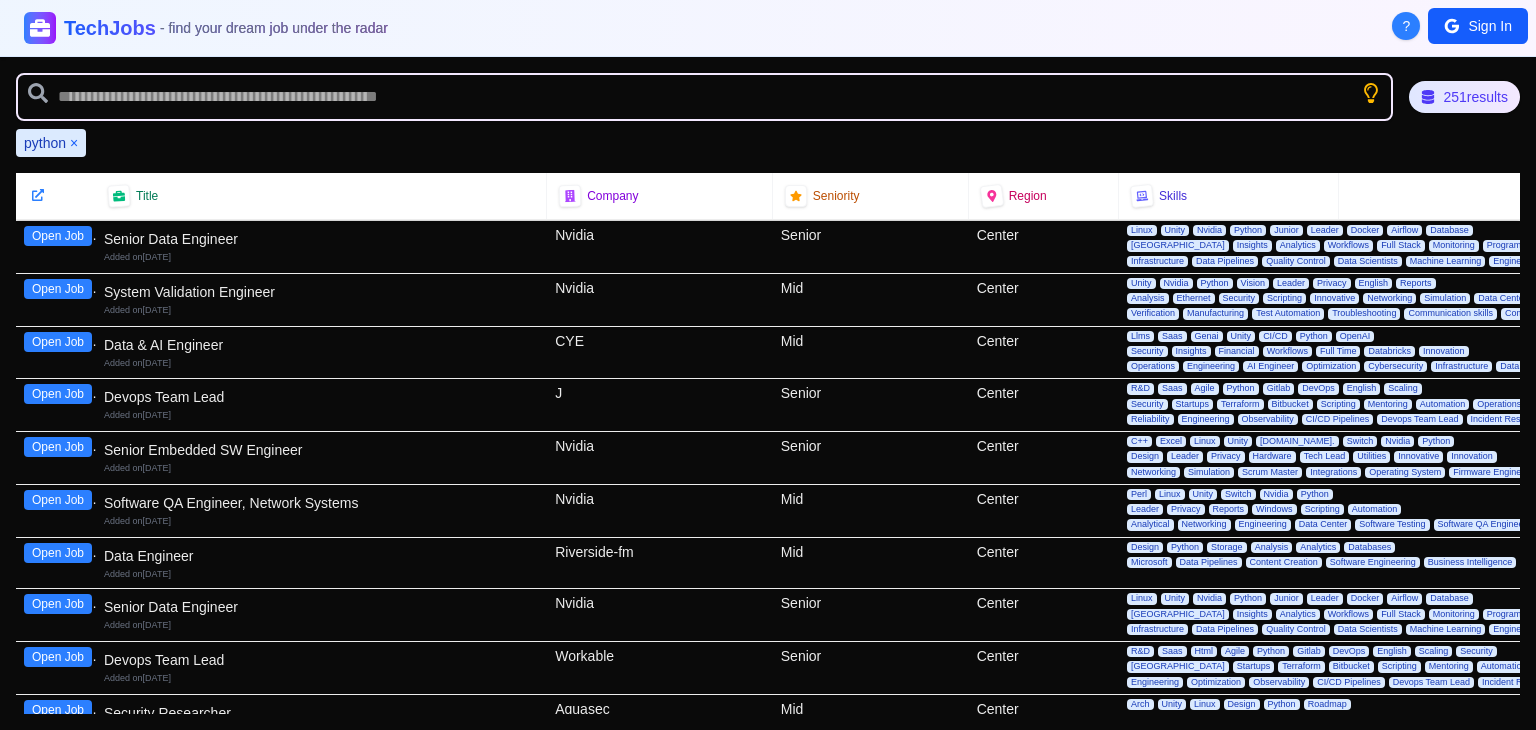 click on "Open Job" at bounding box center (58, 553) 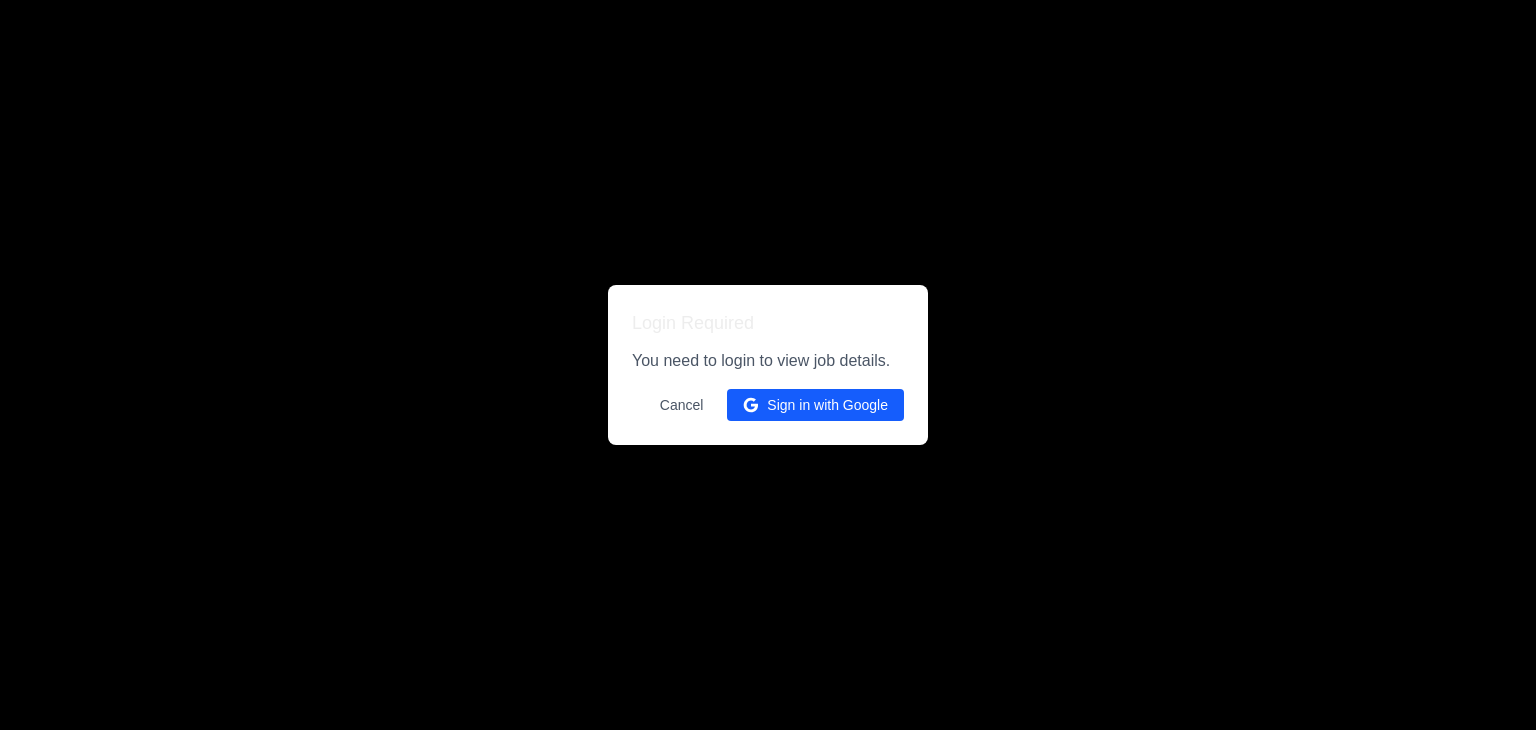click on "Sign in with Google" at bounding box center (815, 405) 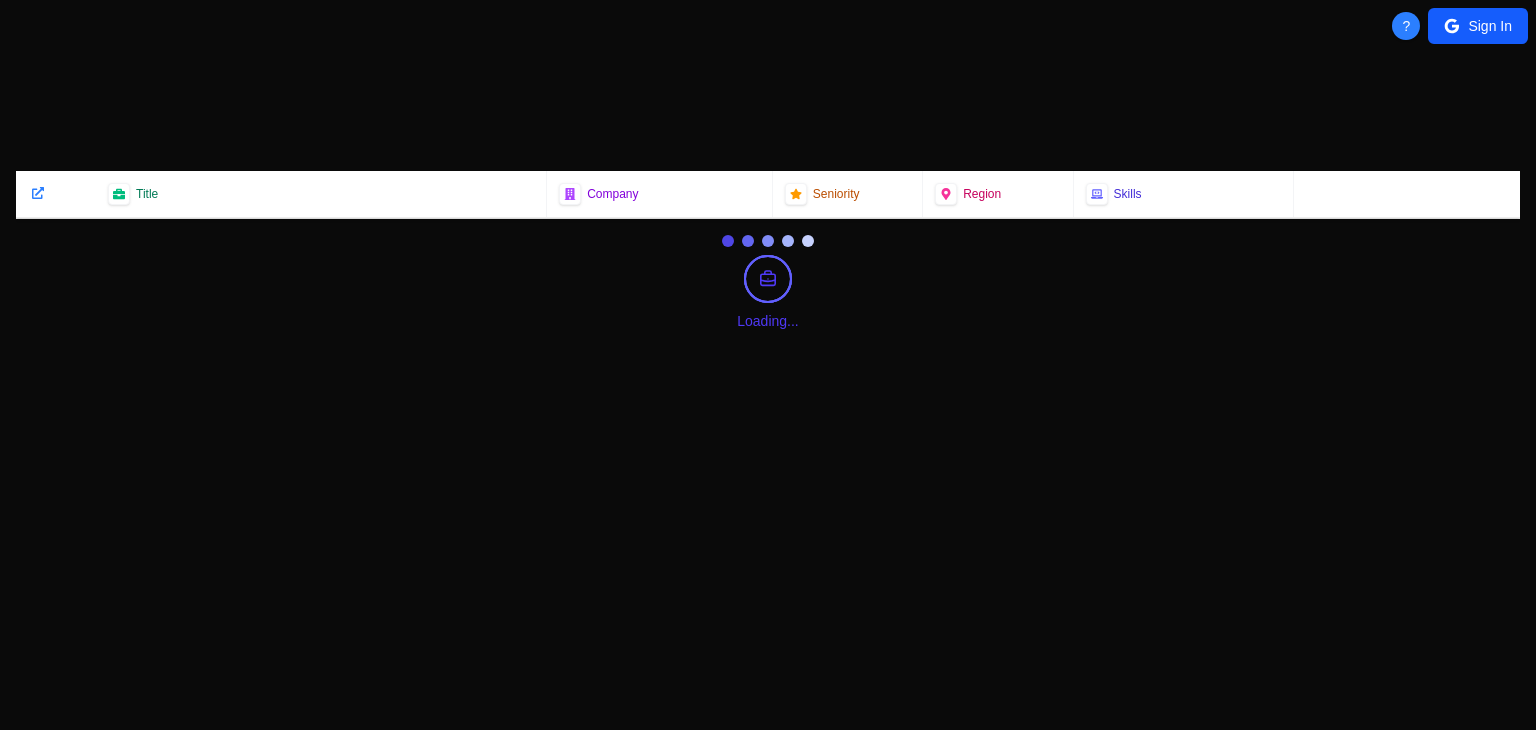 scroll, scrollTop: 0, scrollLeft: 0, axis: both 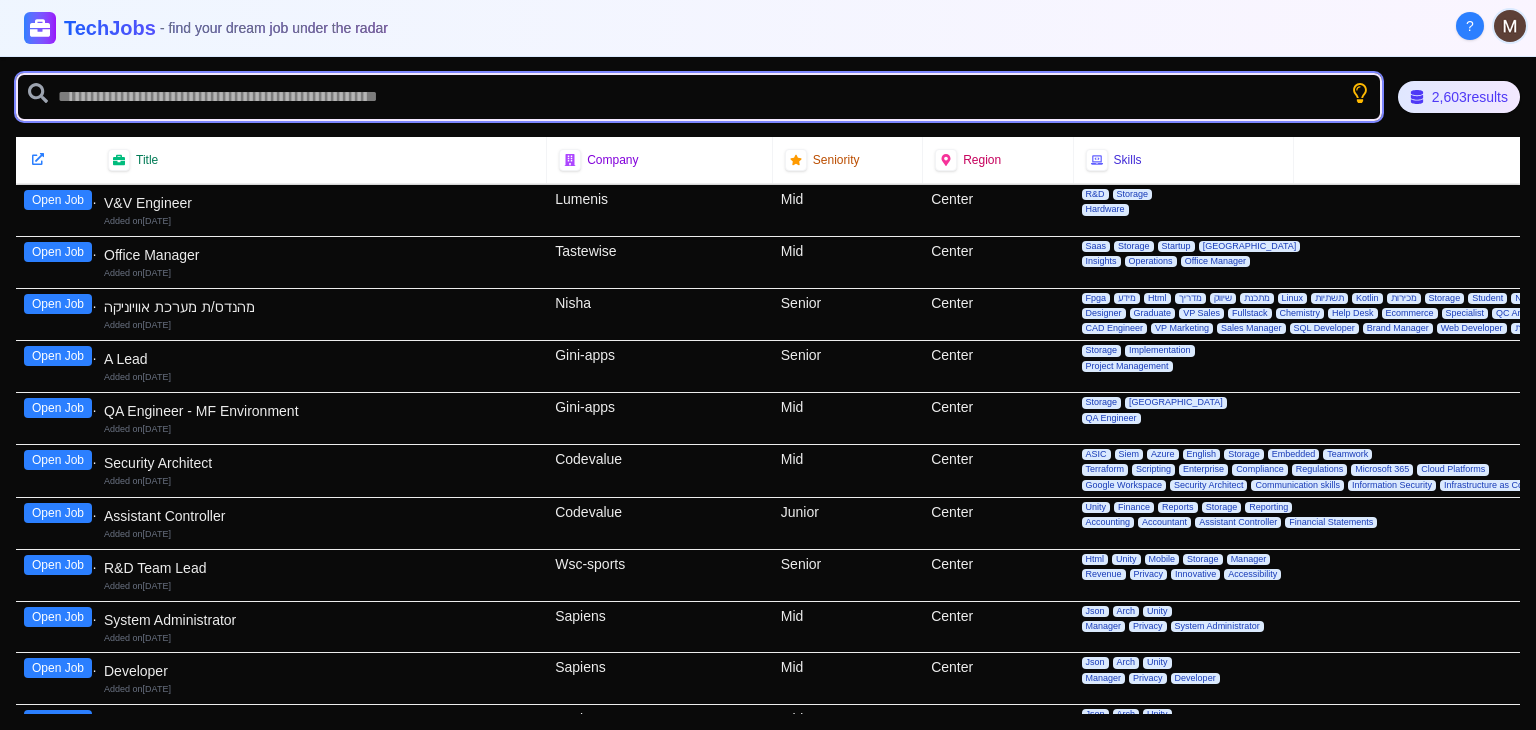 click at bounding box center (699, 97) 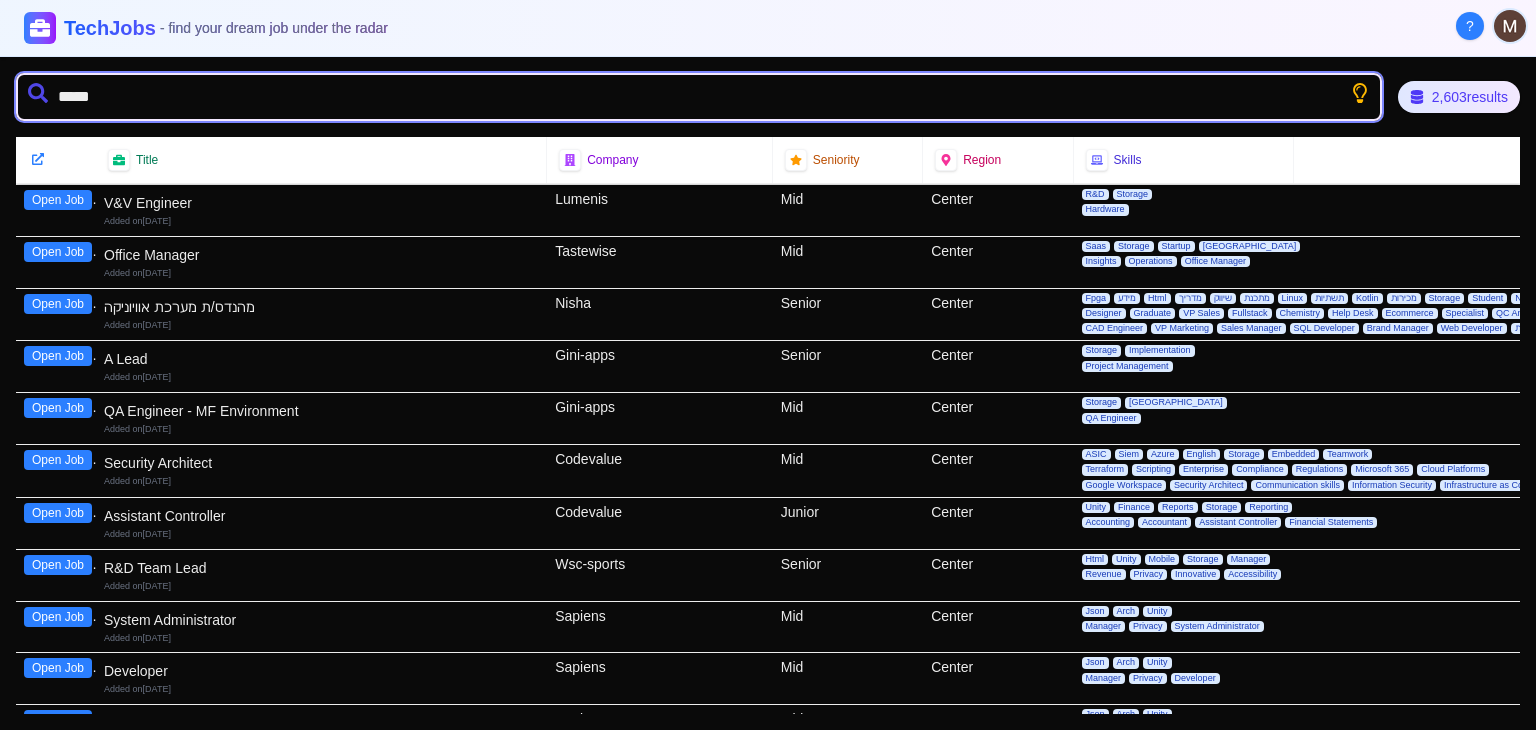 type on "******" 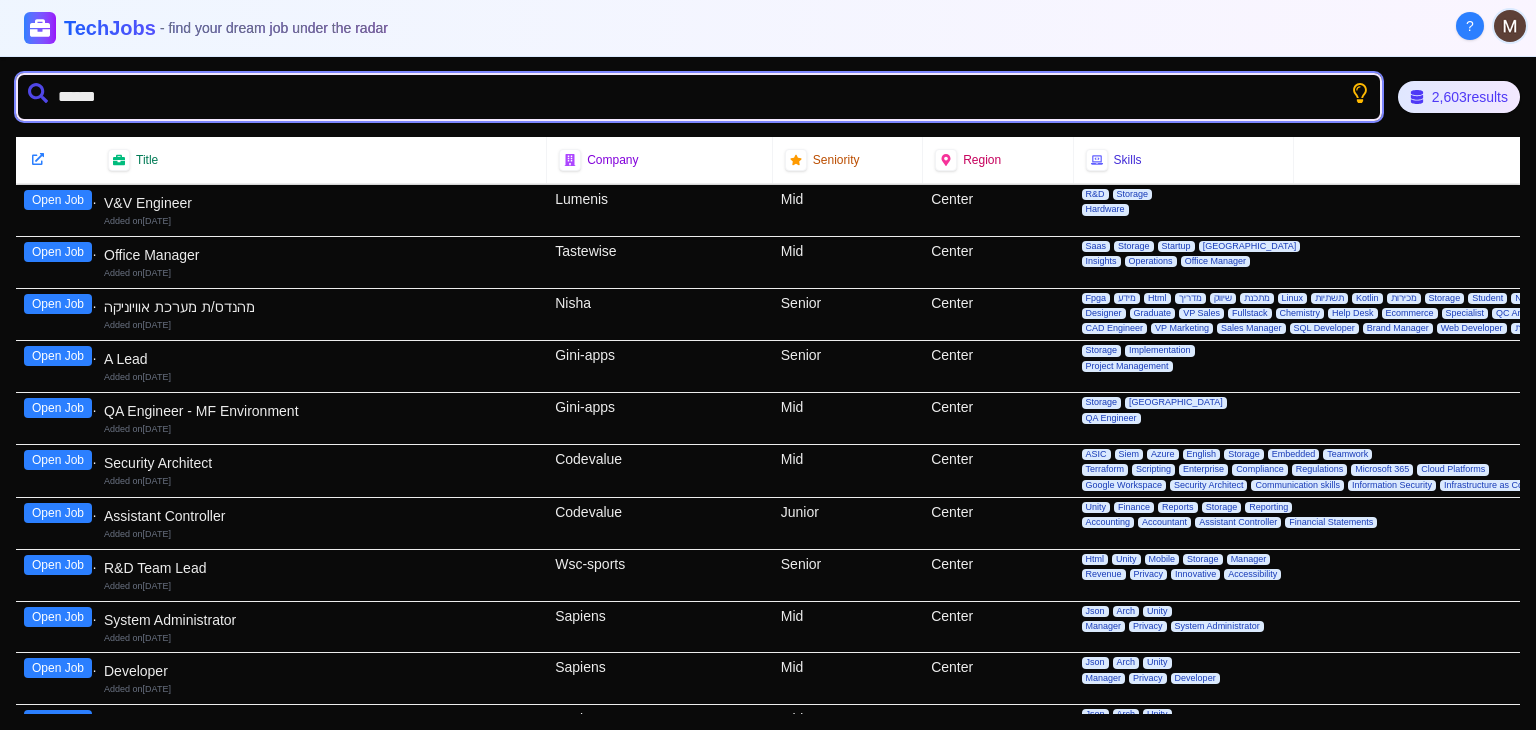 type 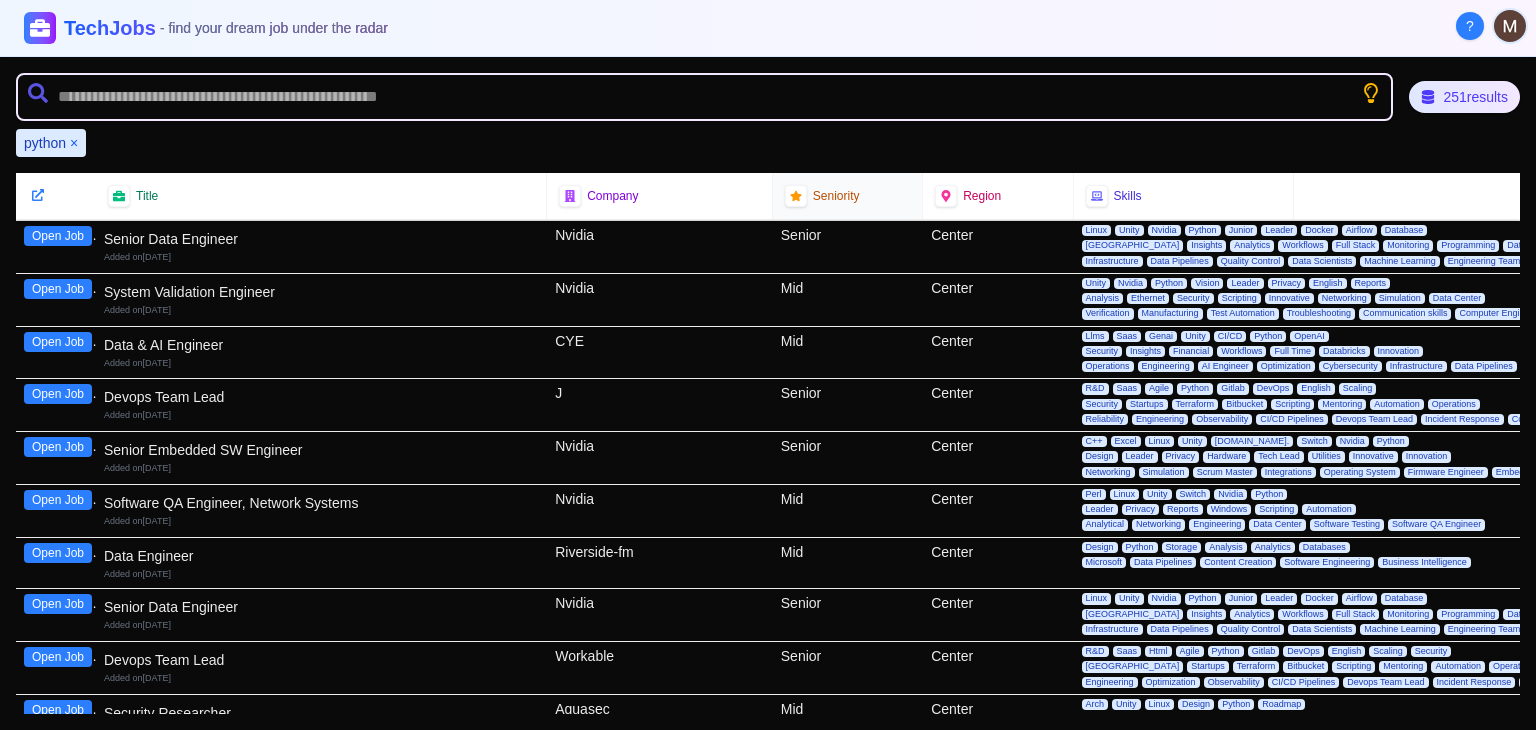 click on "Seniority" at bounding box center (836, 196) 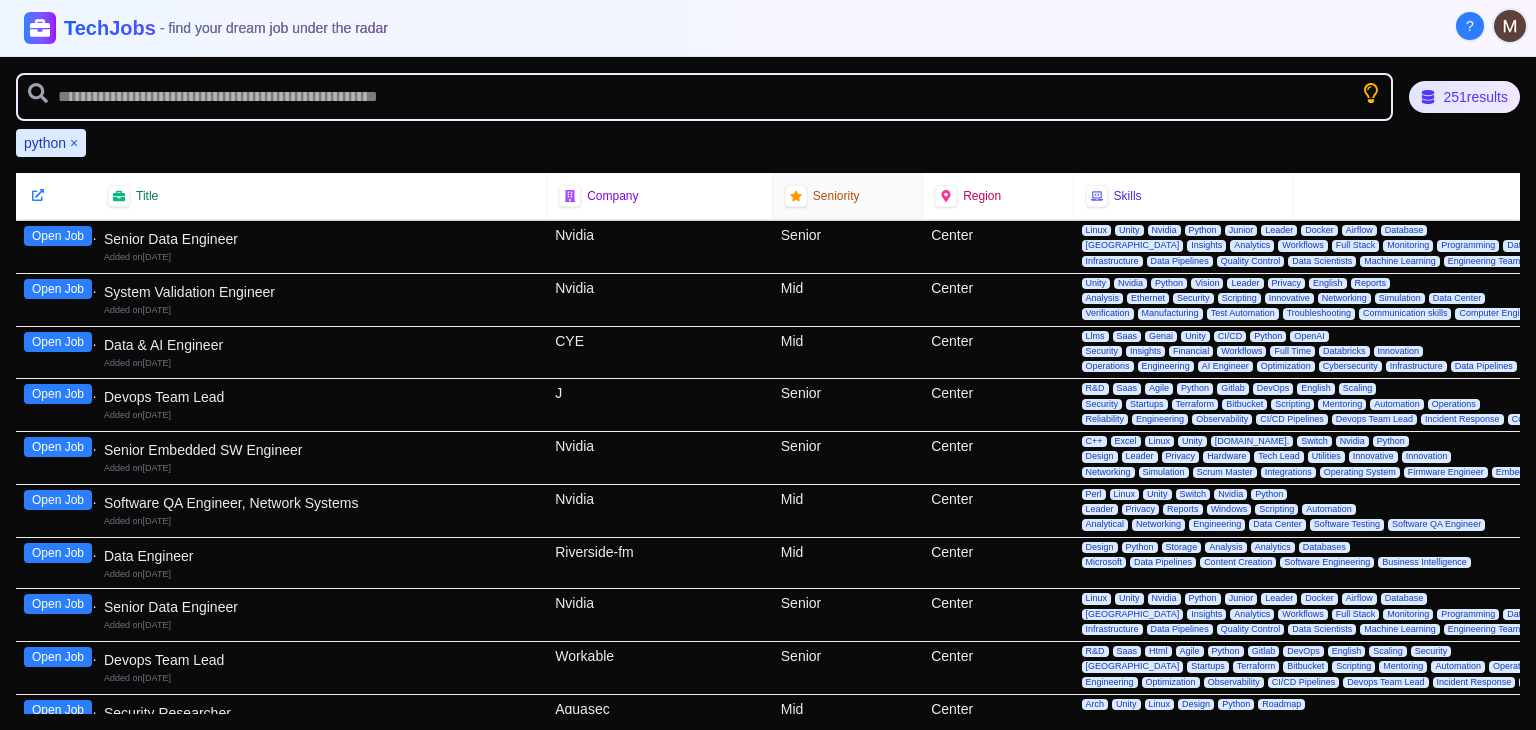 click on "Seniority" at bounding box center (847, 196) 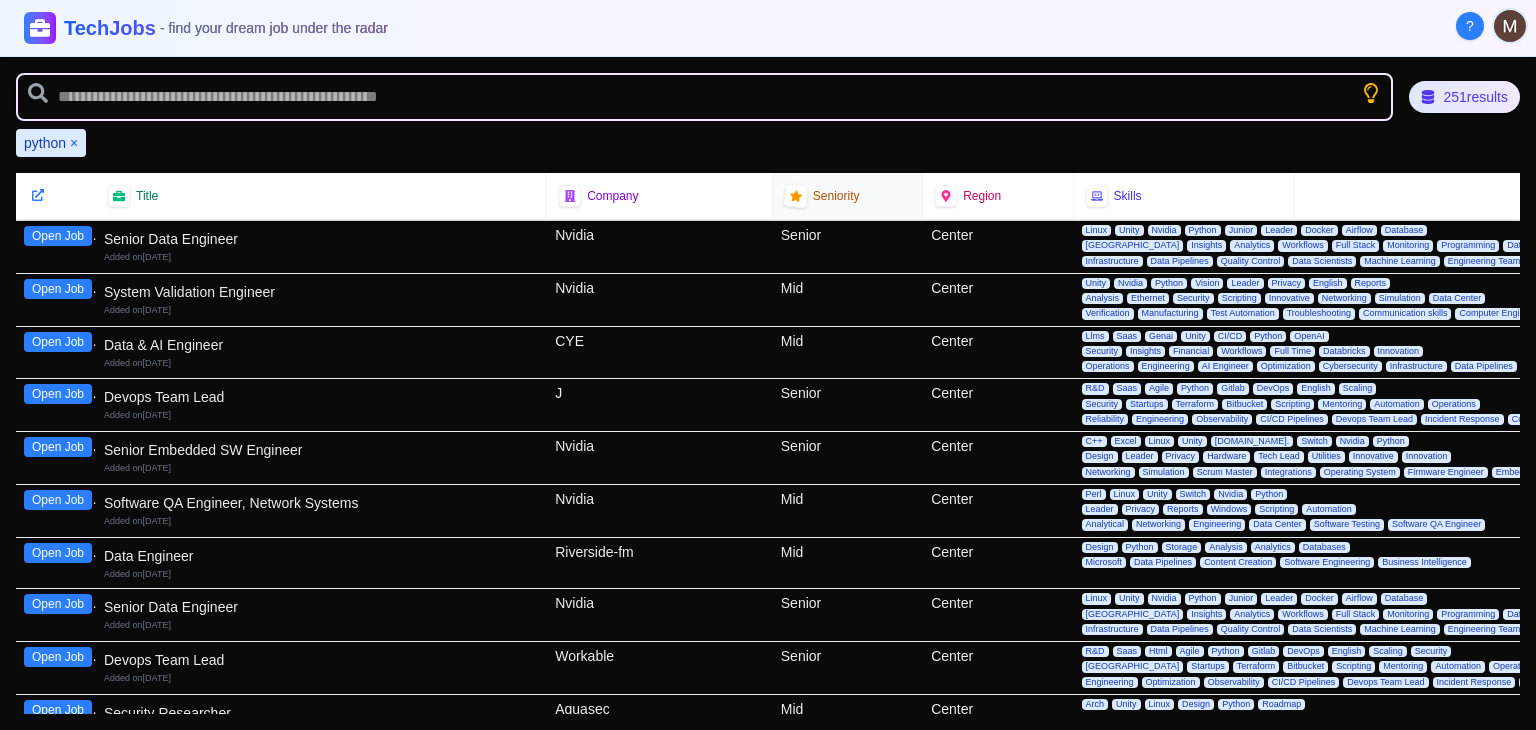 click 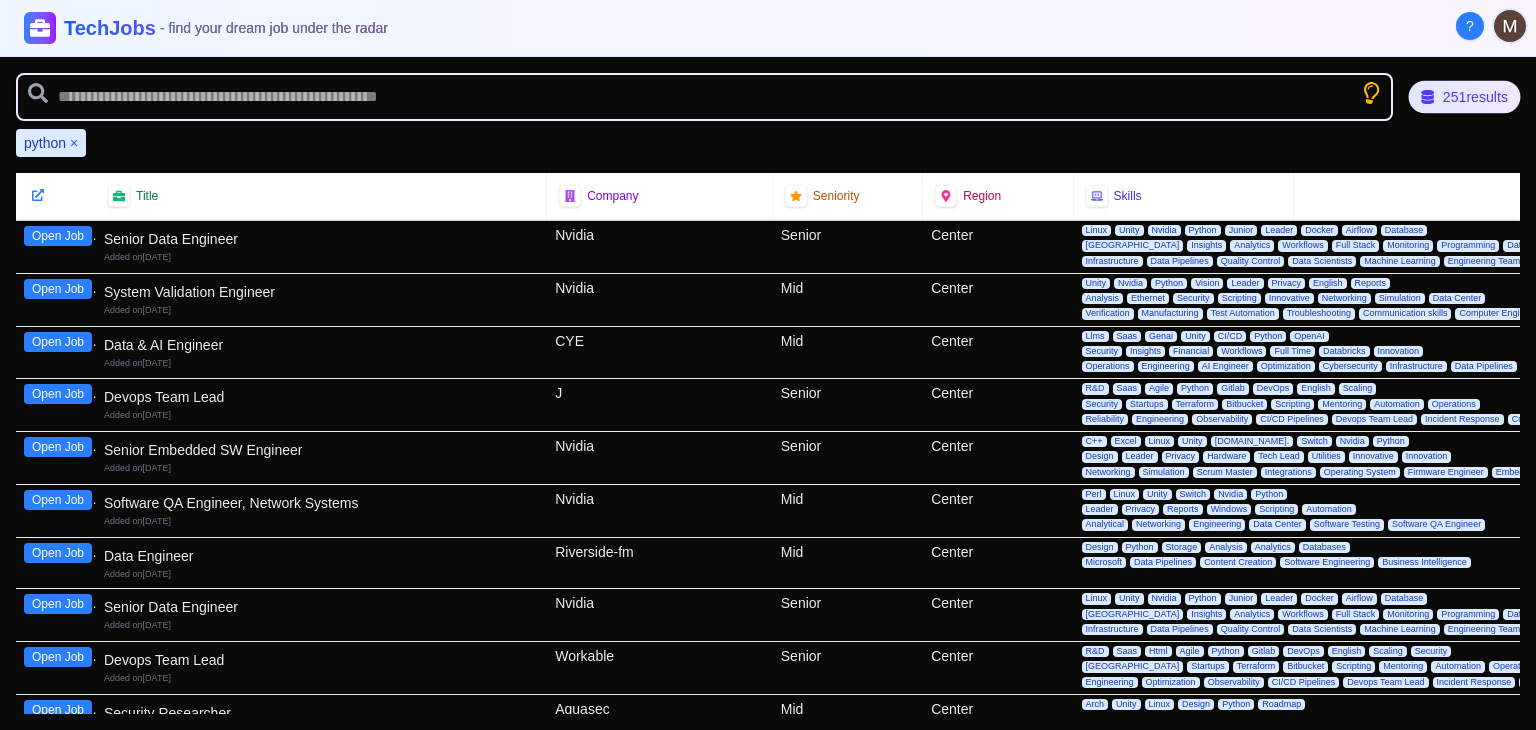 click 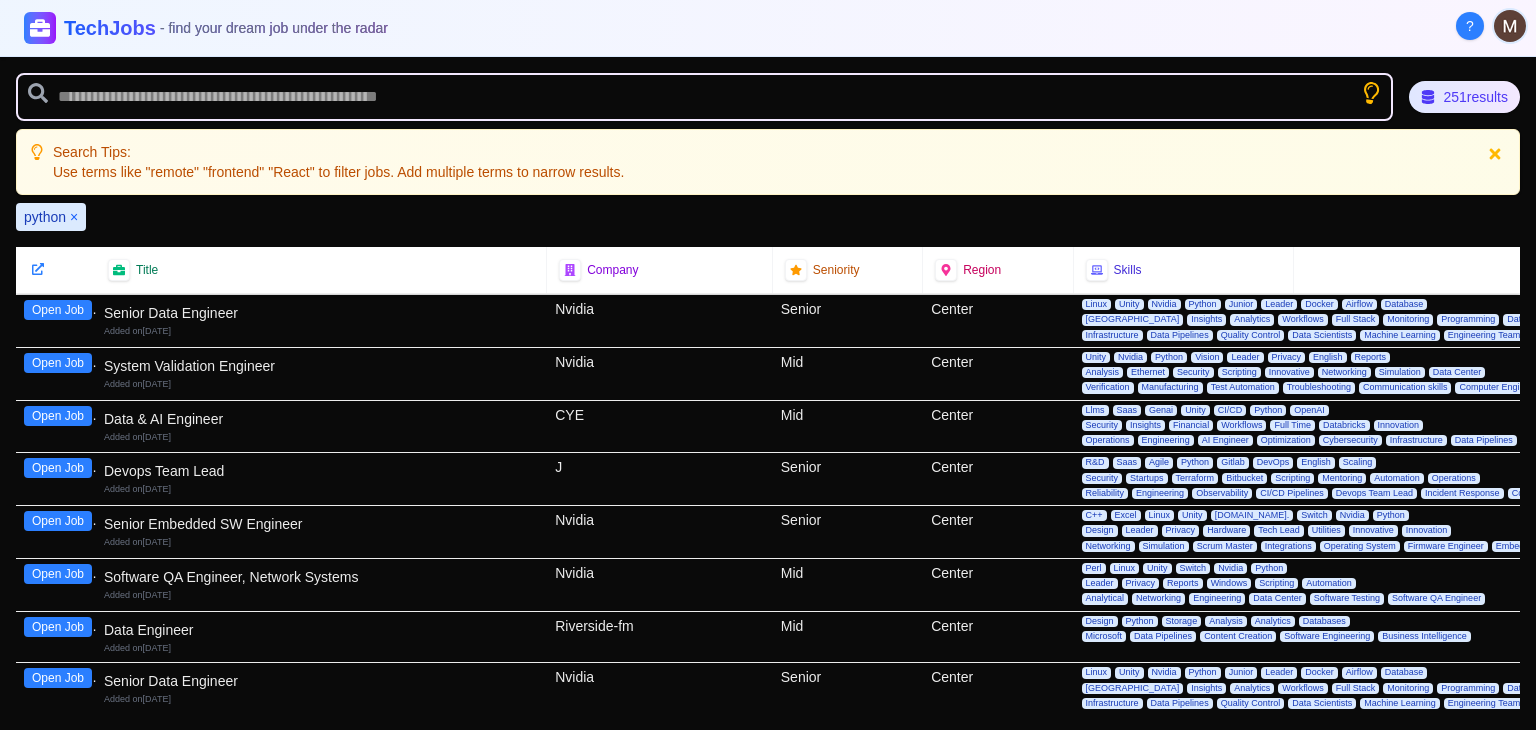 click 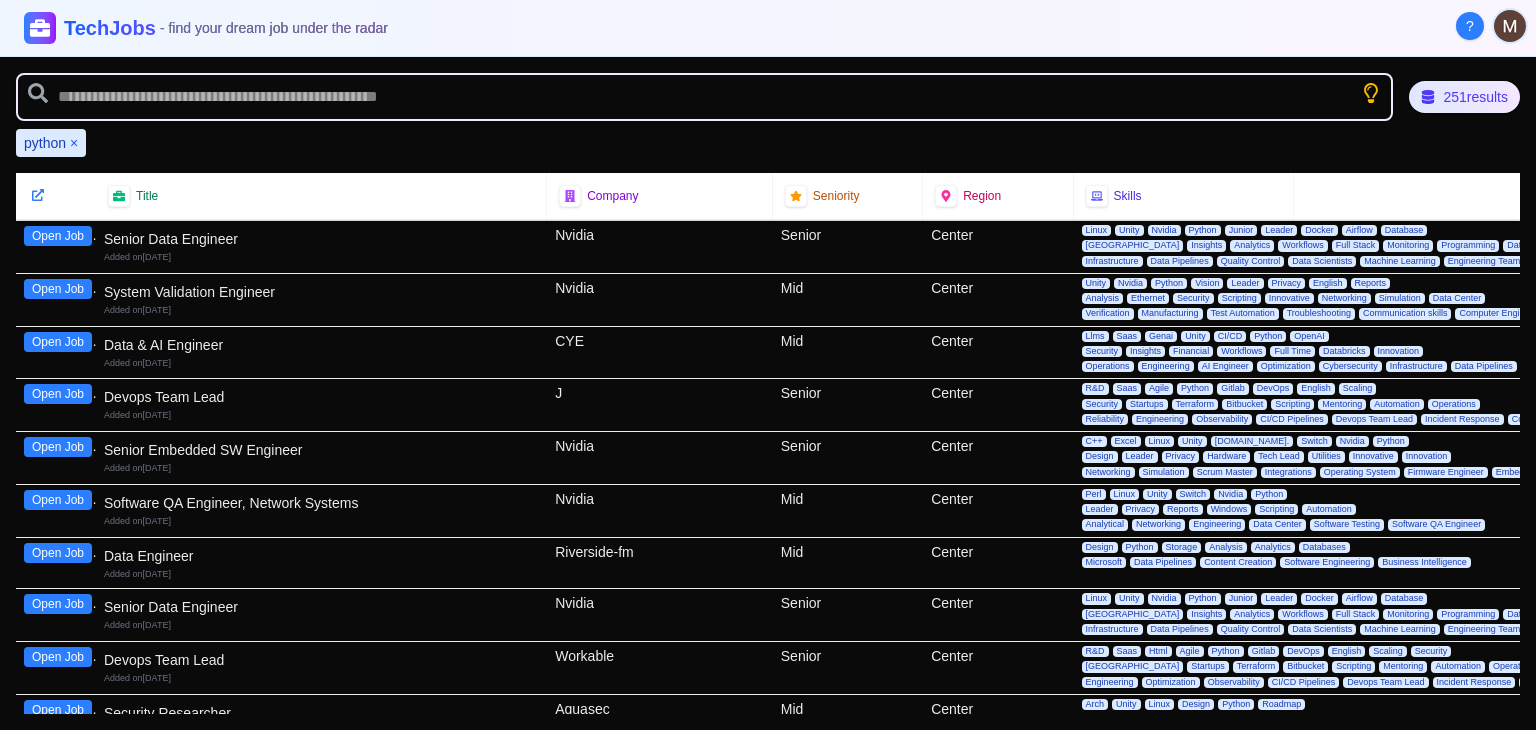 click on "Open Job" at bounding box center (58, 553) 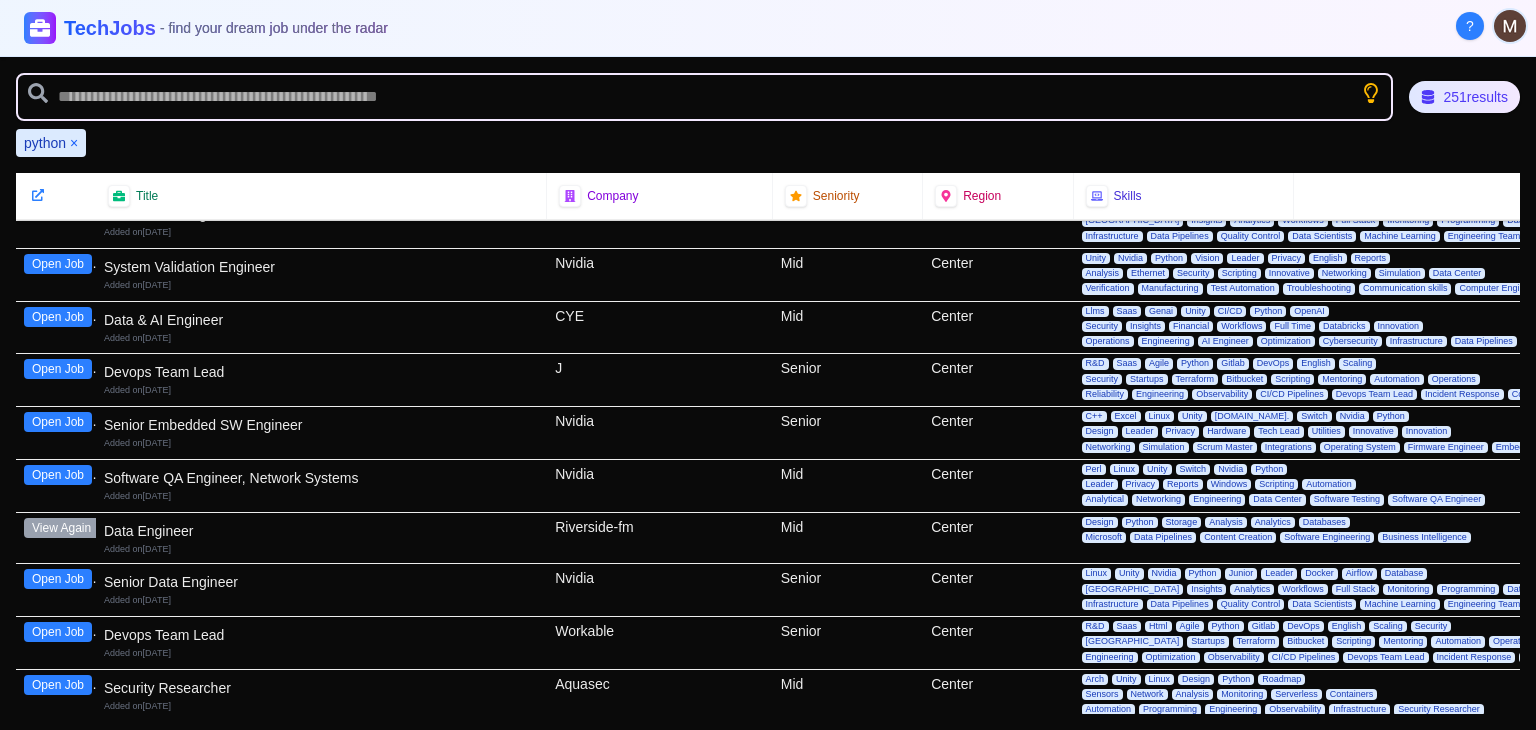 scroll, scrollTop: 100, scrollLeft: 0, axis: vertical 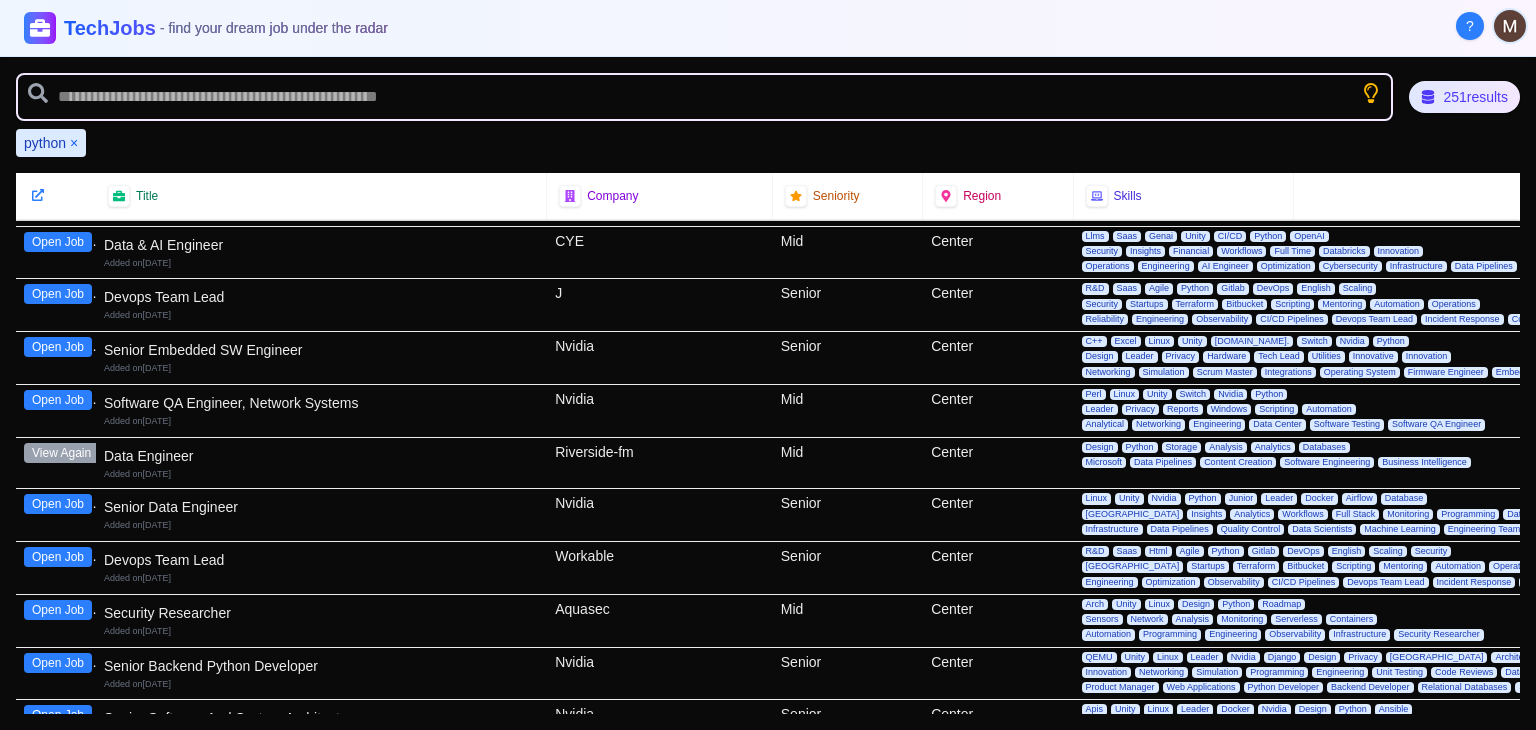 click on "Open Job" at bounding box center [58, 610] 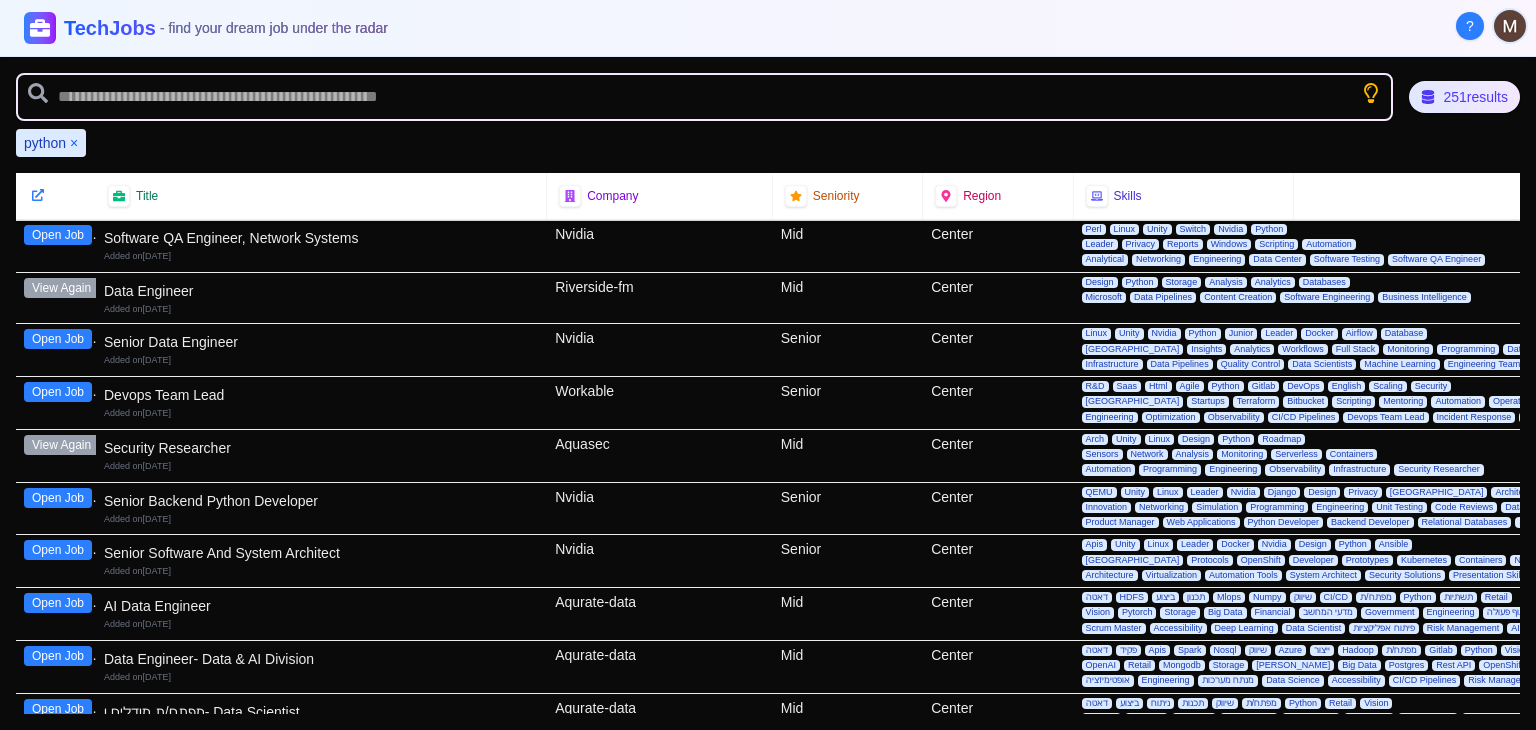 scroll, scrollTop: 300, scrollLeft: 0, axis: vertical 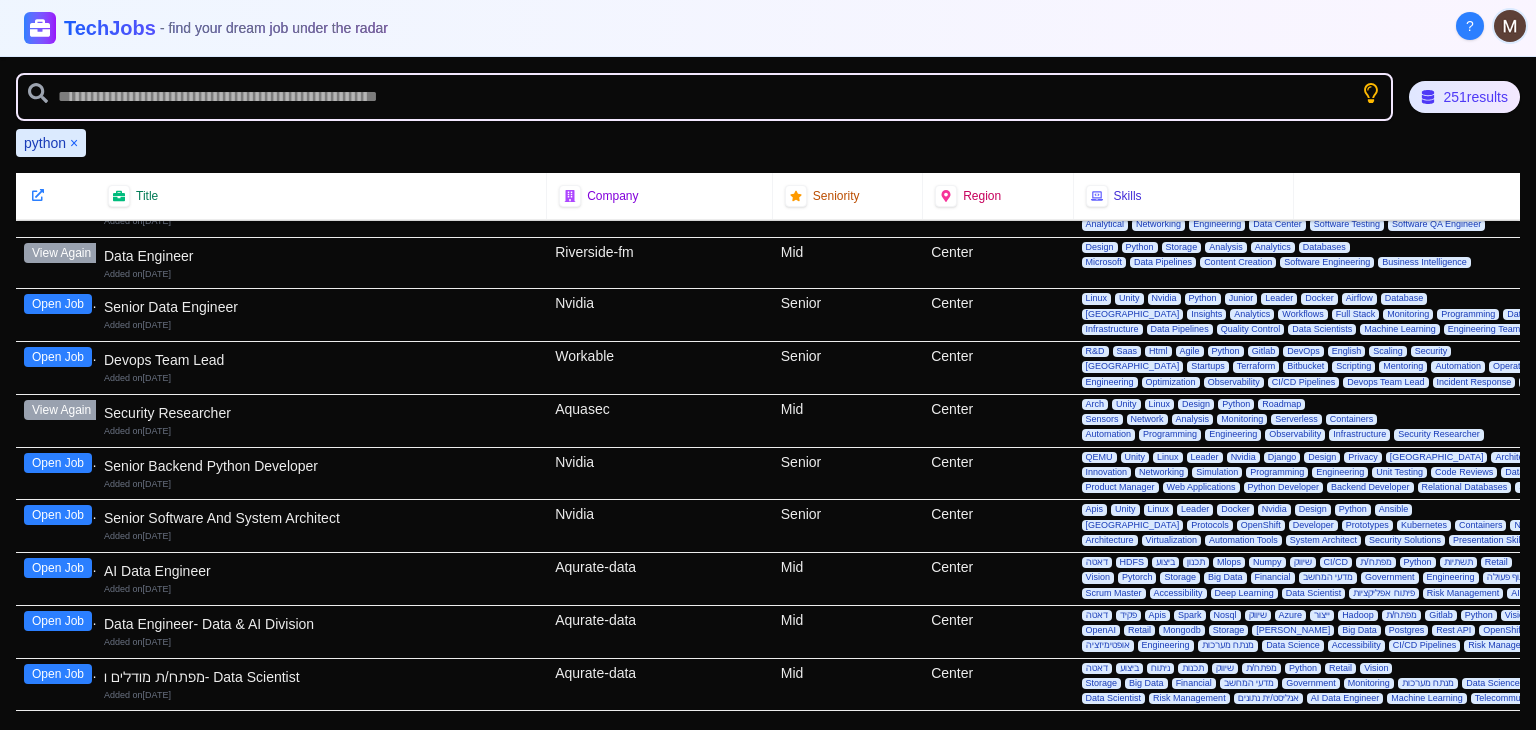 click on "Open Job" at bounding box center (58, 568) 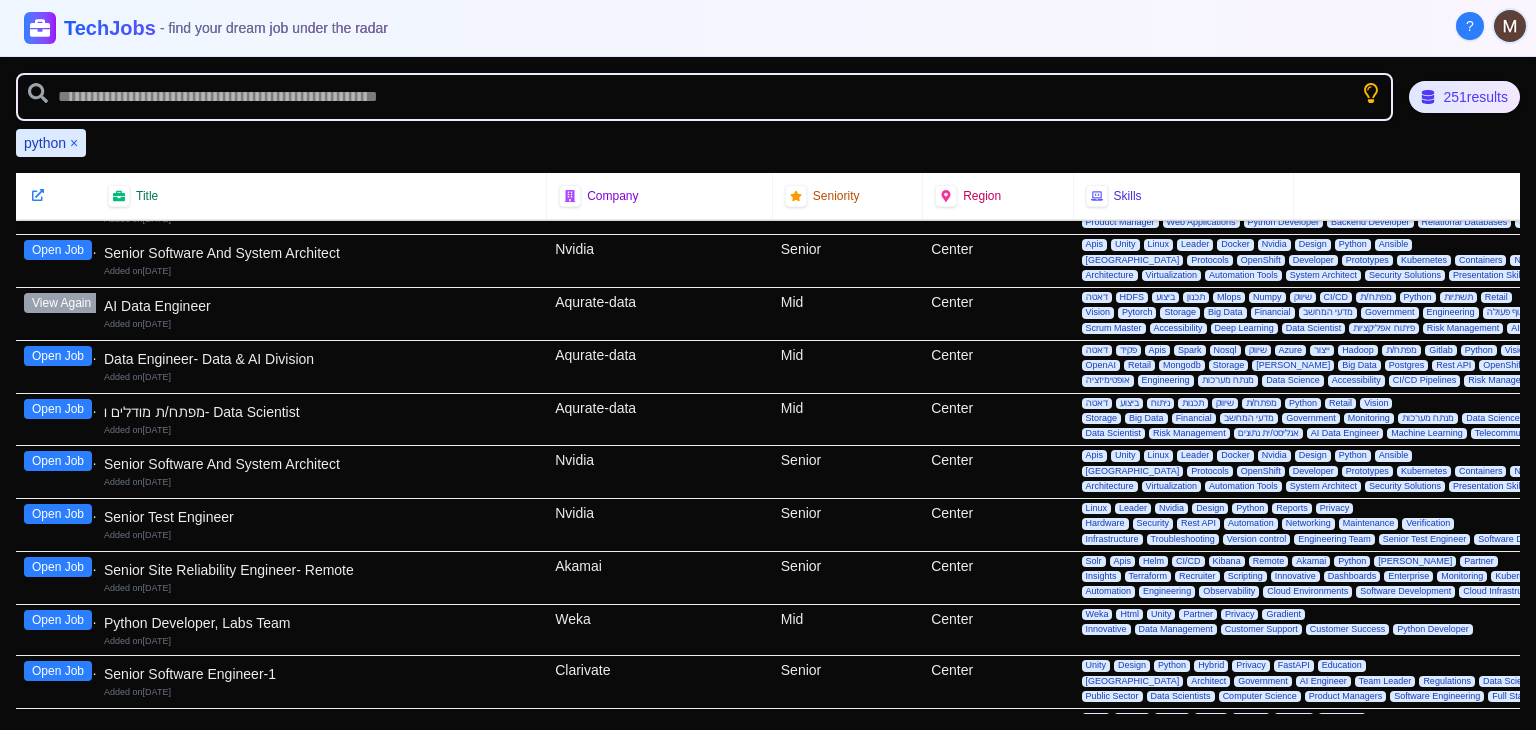 scroll, scrollTop: 600, scrollLeft: 0, axis: vertical 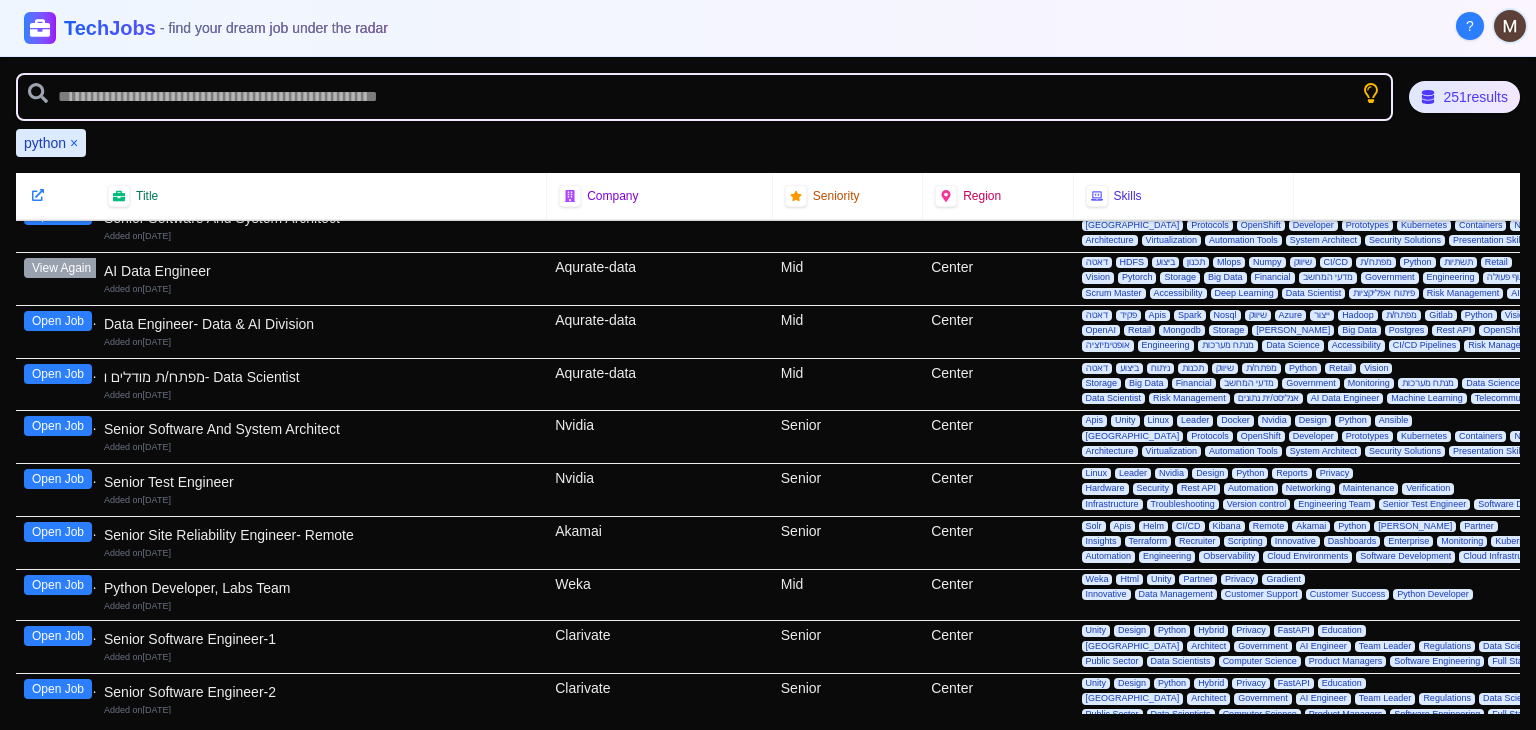 click on "Open Job" at bounding box center (58, 585) 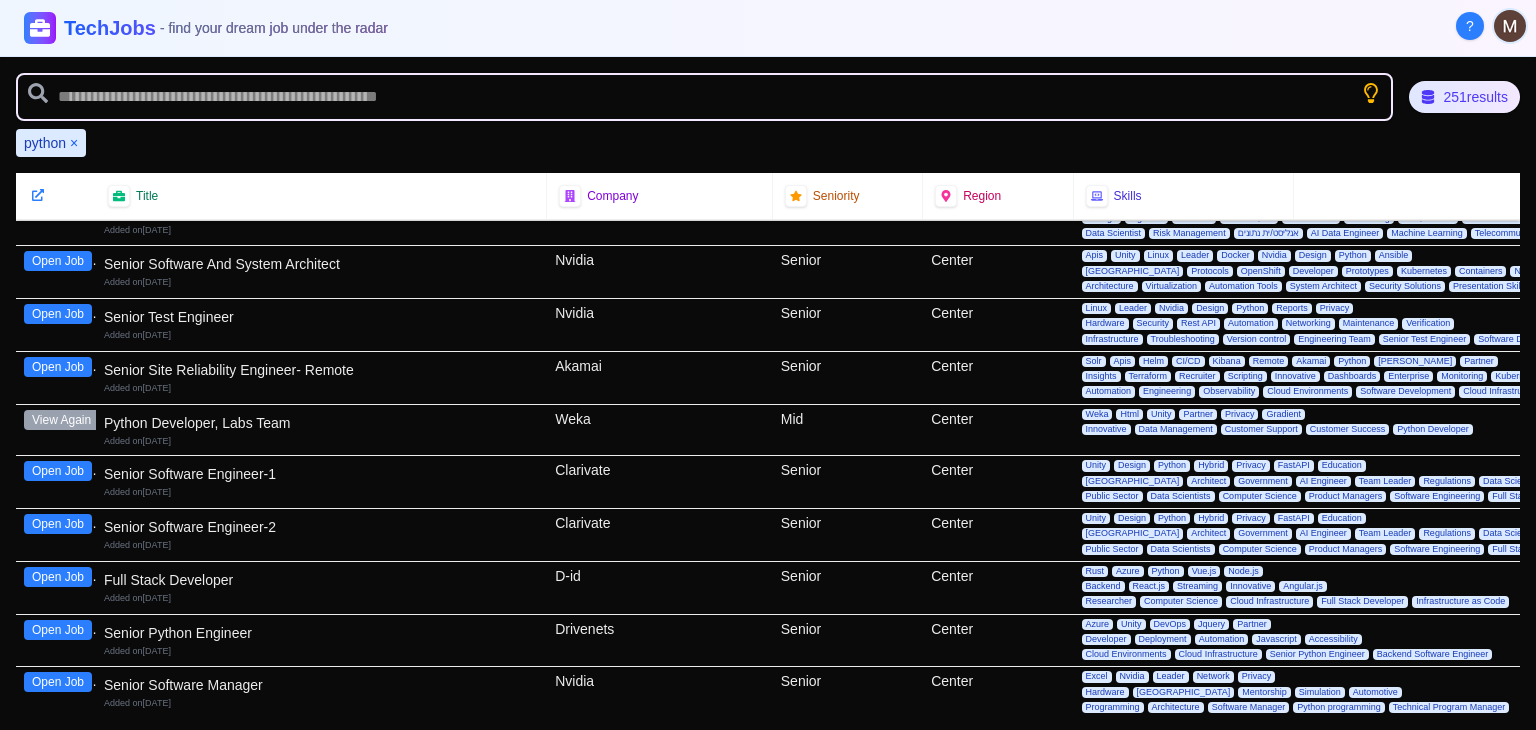 scroll, scrollTop: 800, scrollLeft: 0, axis: vertical 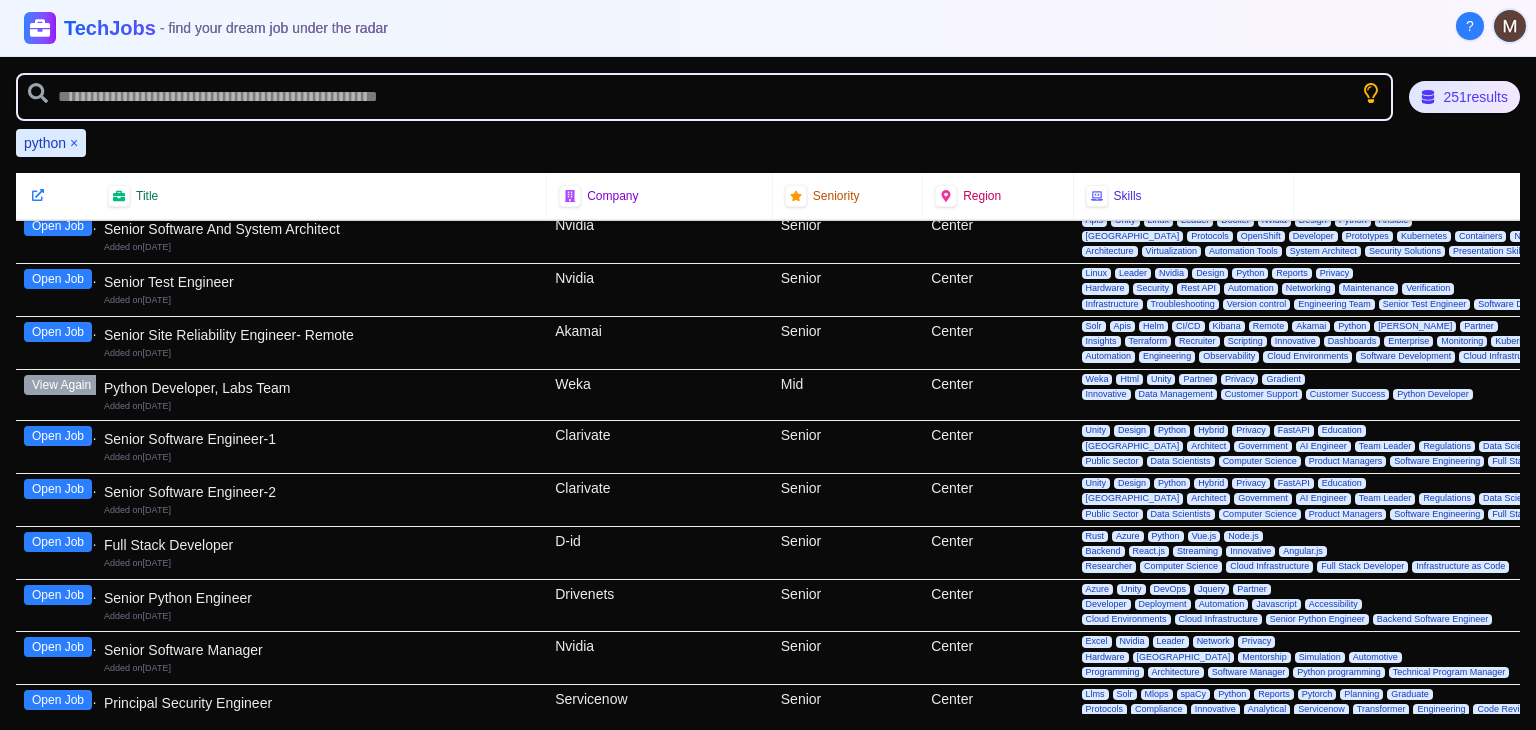 click on "Open Job" at bounding box center [58, 542] 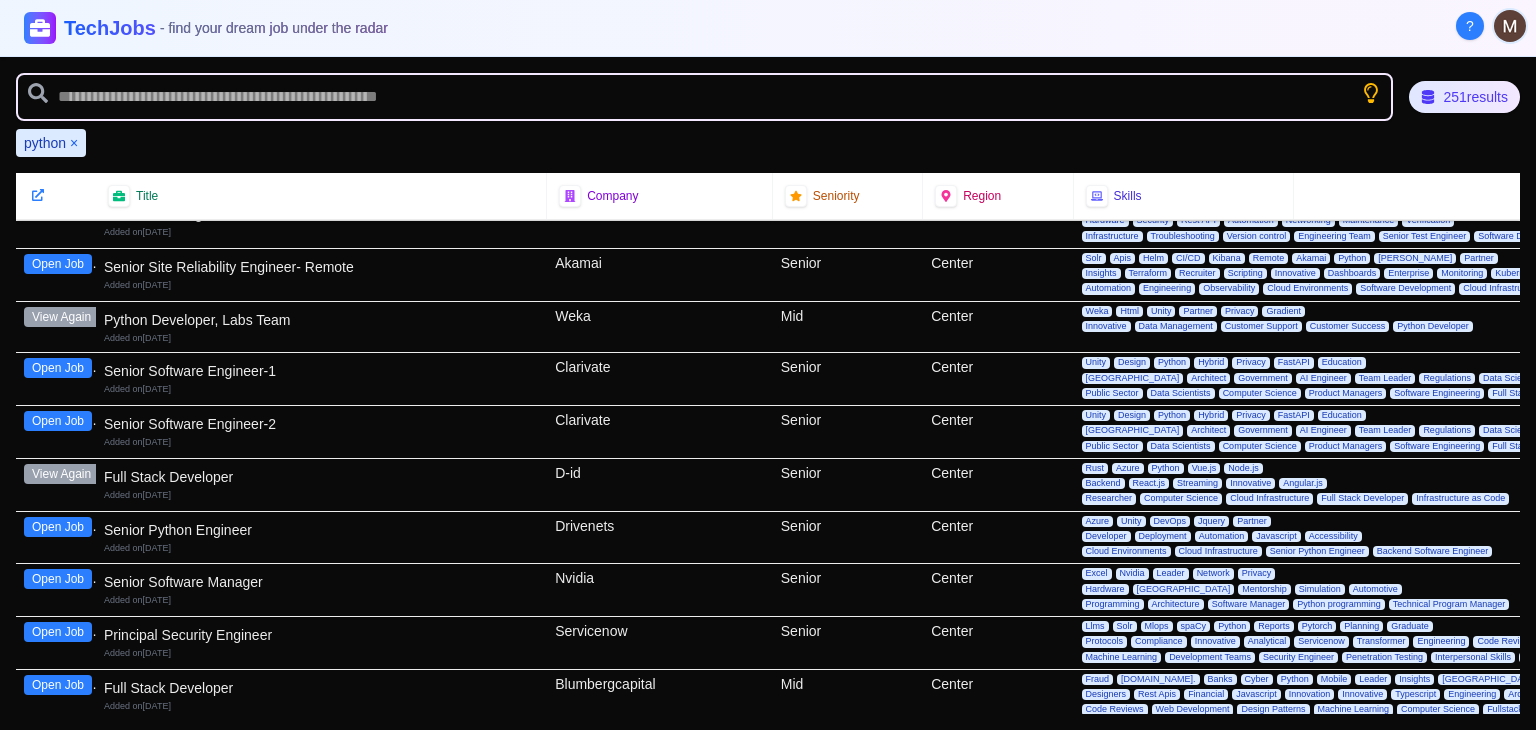 scroll, scrollTop: 900, scrollLeft: 0, axis: vertical 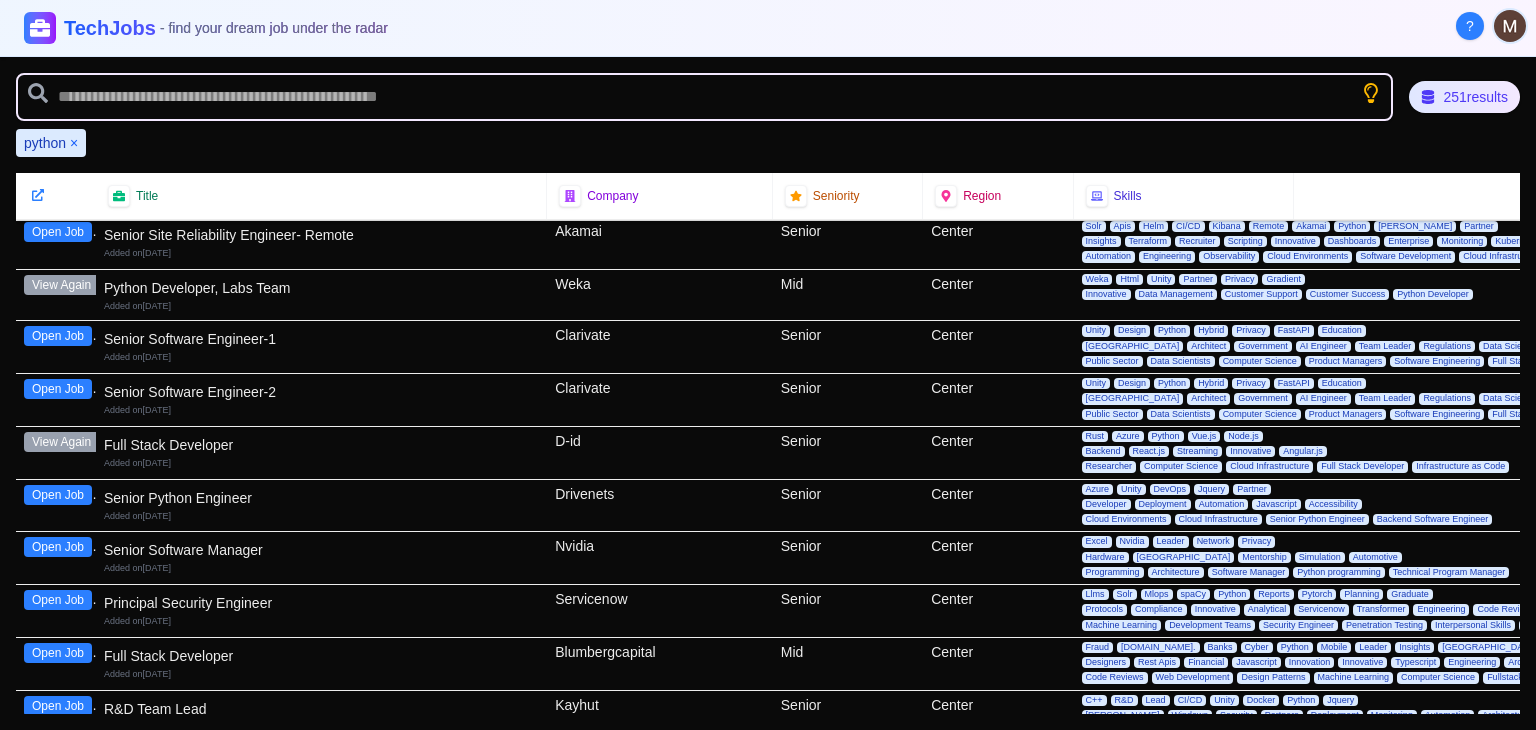 click on "Open Job" at bounding box center [58, 495] 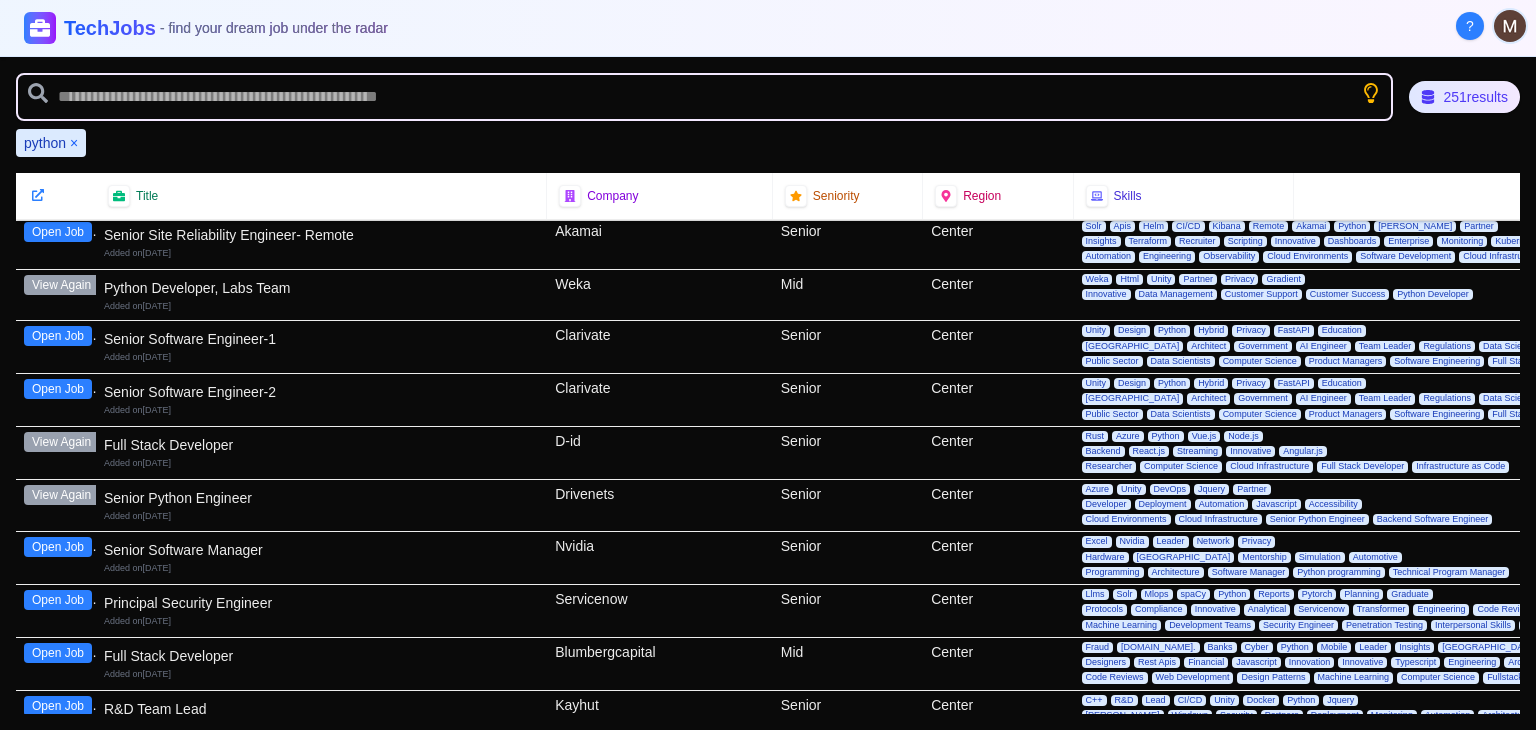 scroll, scrollTop: 1000, scrollLeft: 0, axis: vertical 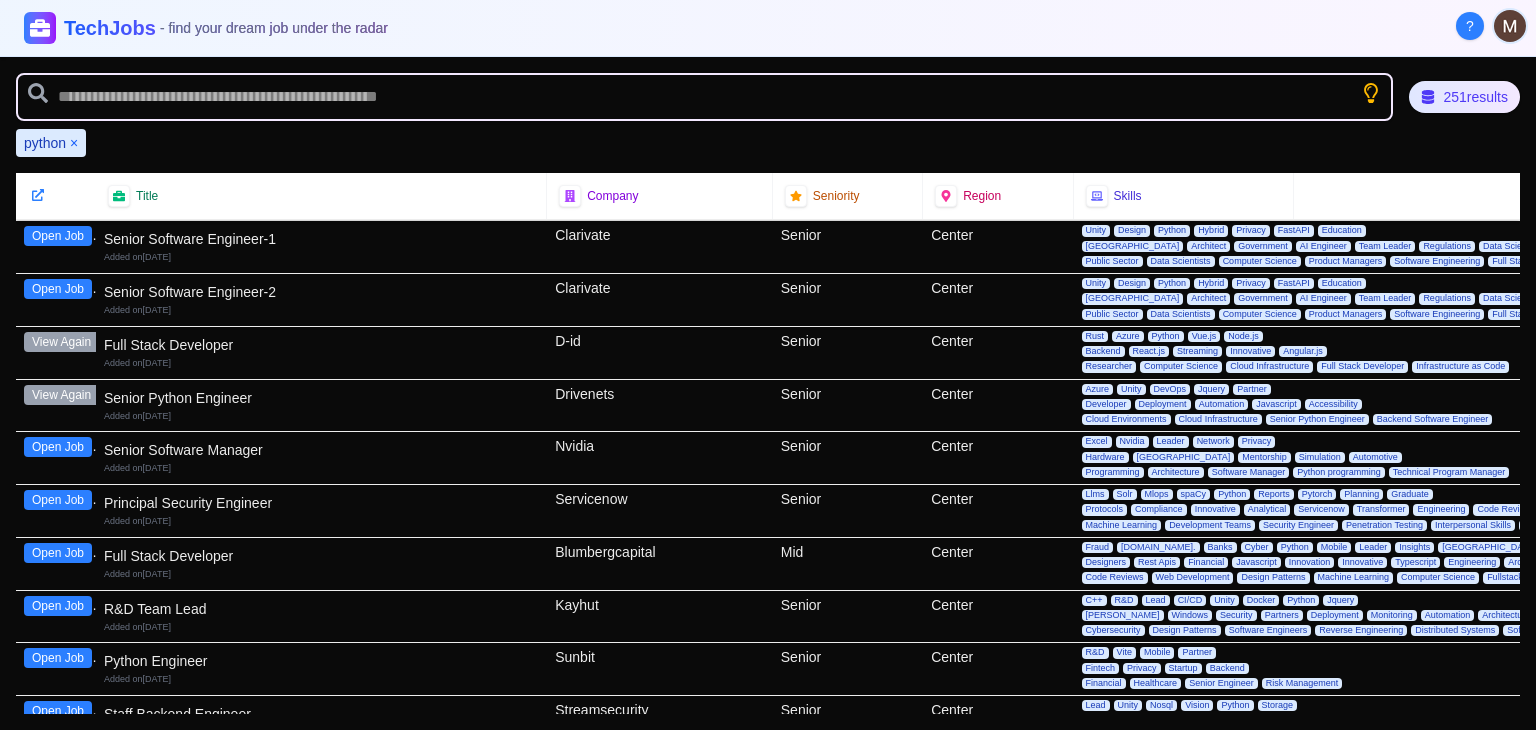 click on "Open Job" at bounding box center (58, 553) 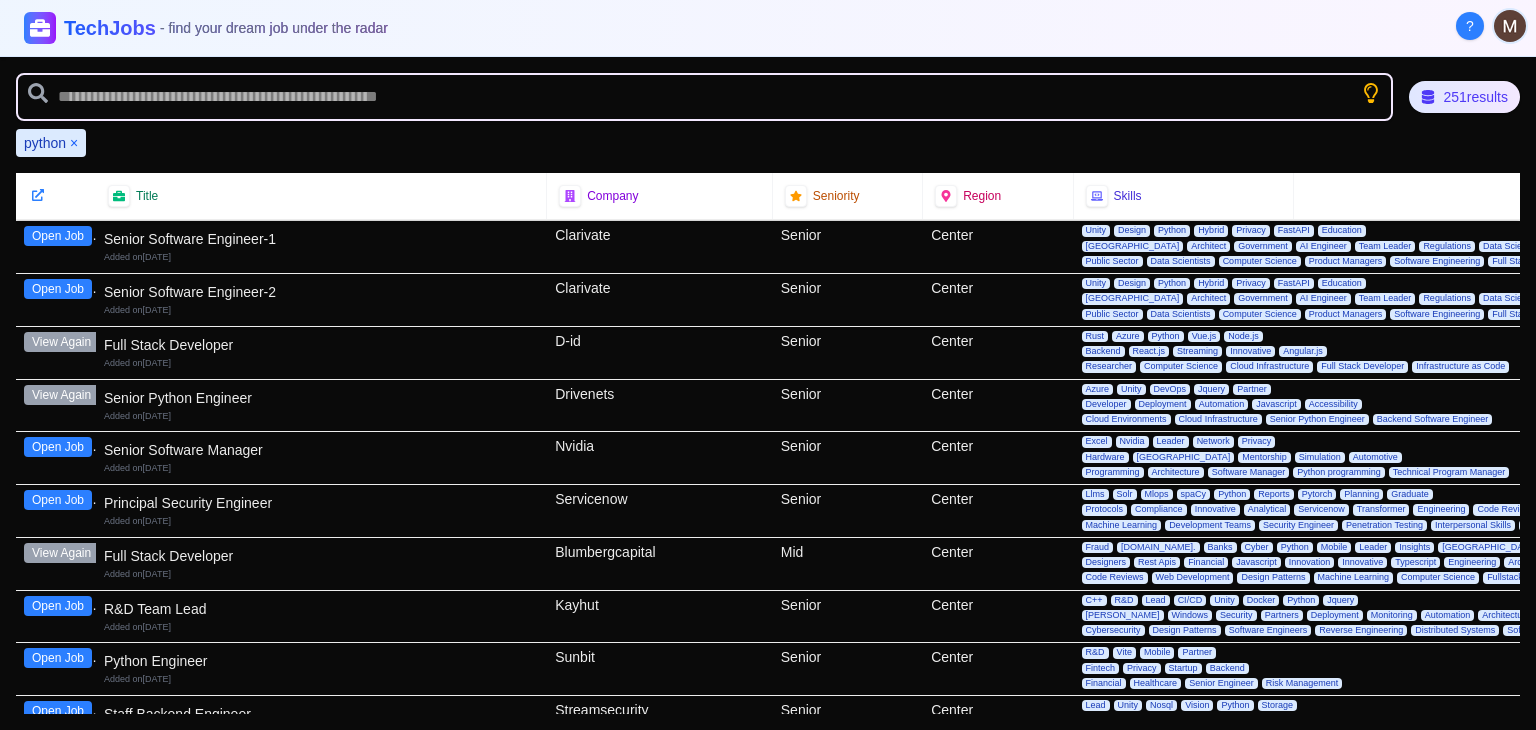 click on "Open Job" at bounding box center [58, 658] 